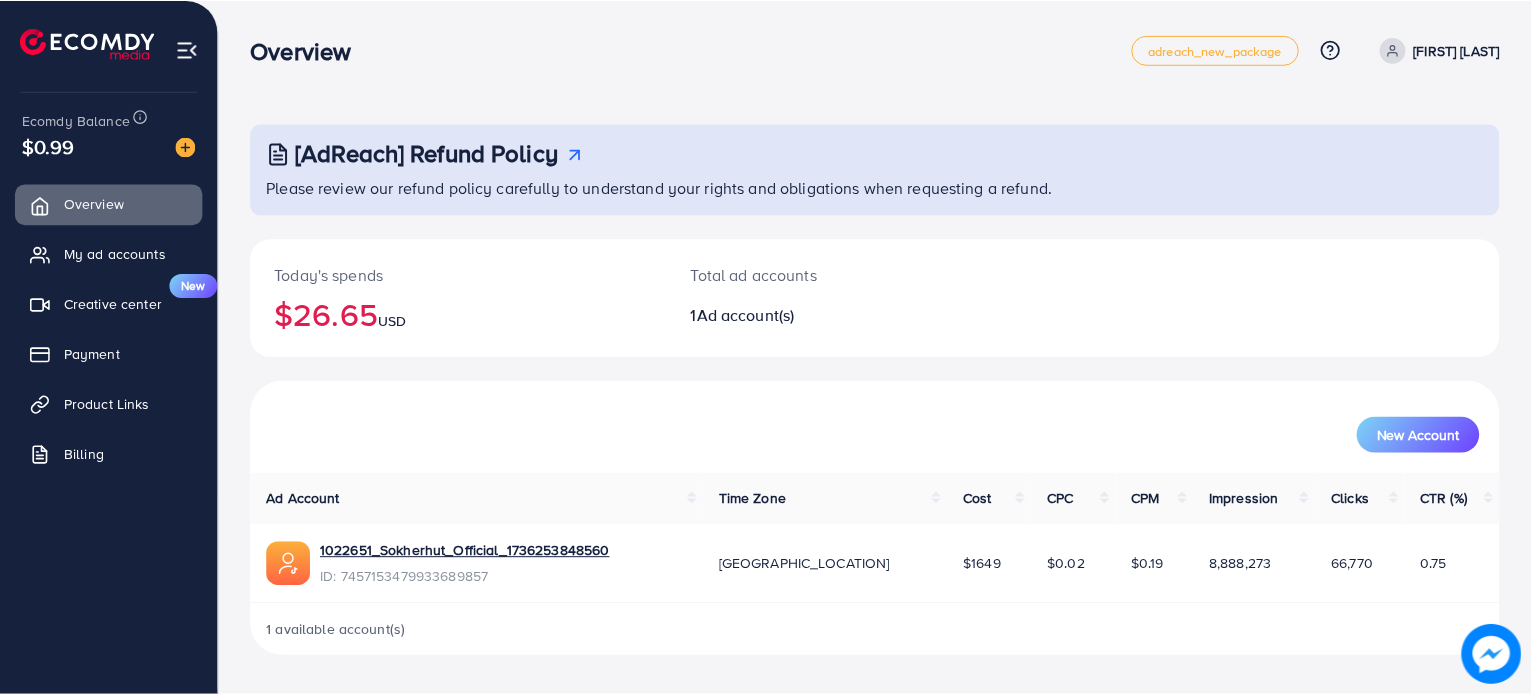 scroll, scrollTop: 0, scrollLeft: 0, axis: both 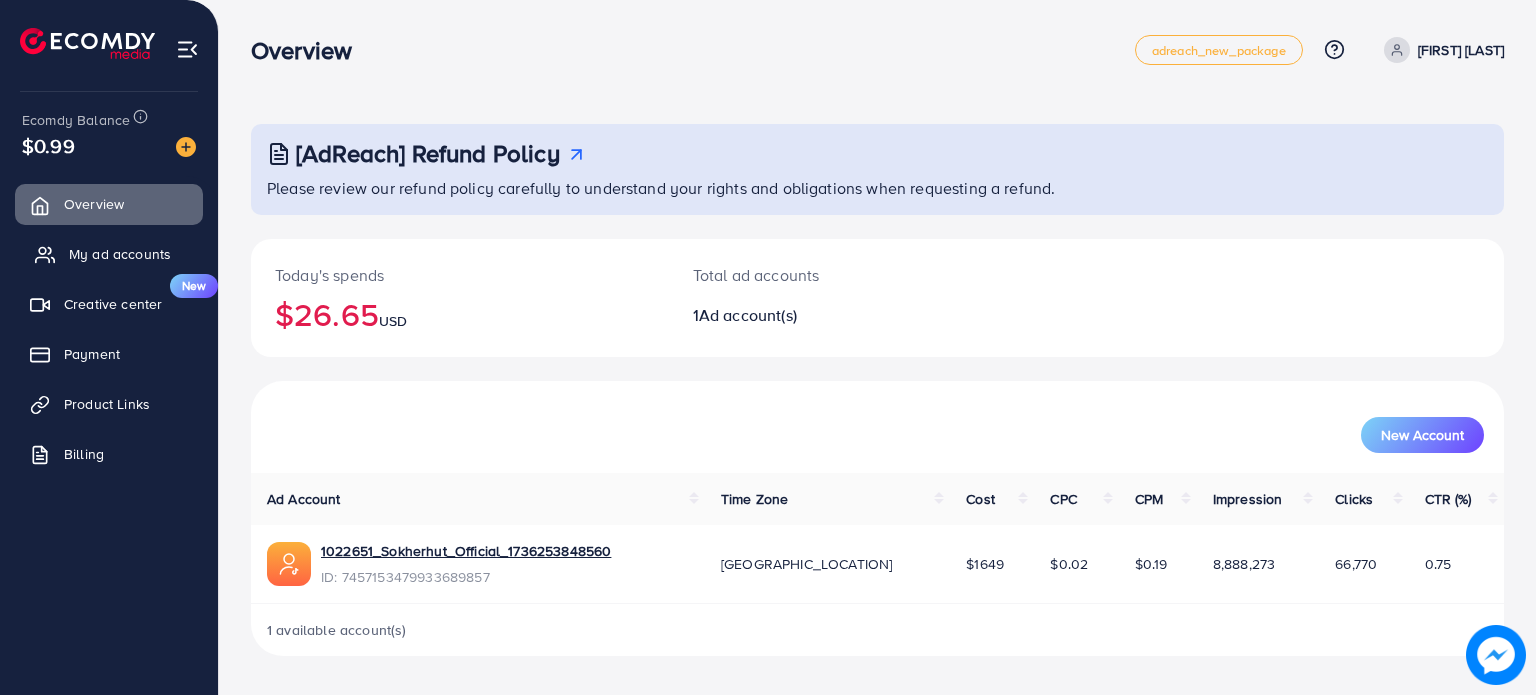 click on "My ad accounts" at bounding box center [120, 254] 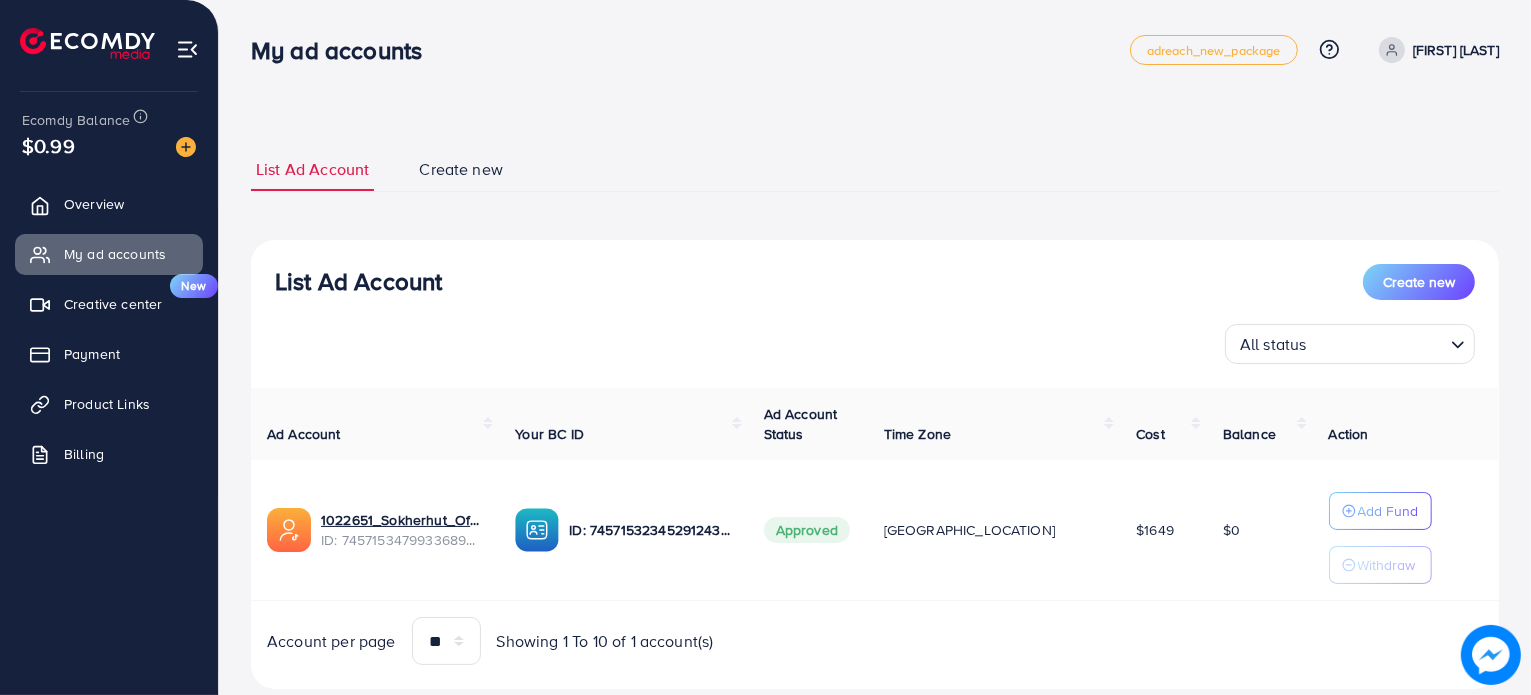 click at bounding box center (178, 145) 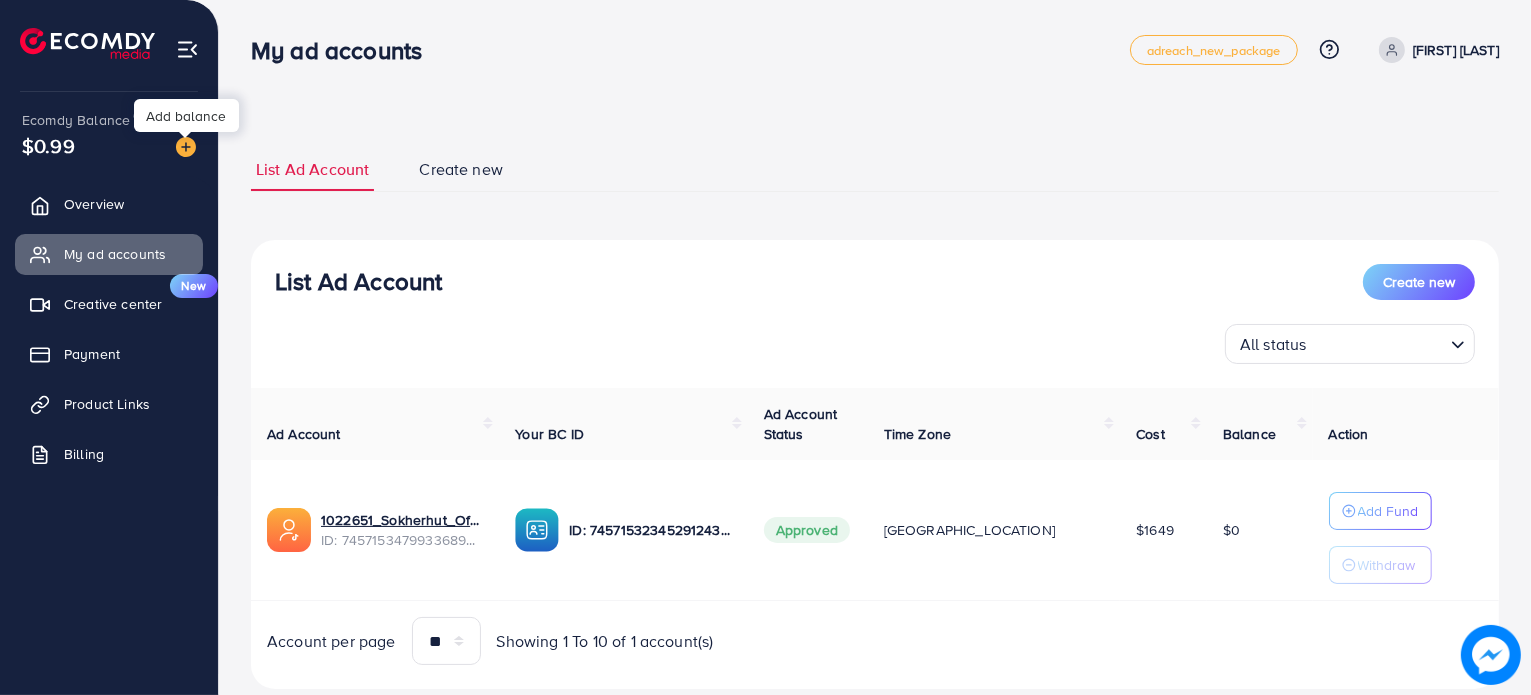 click at bounding box center [186, 147] 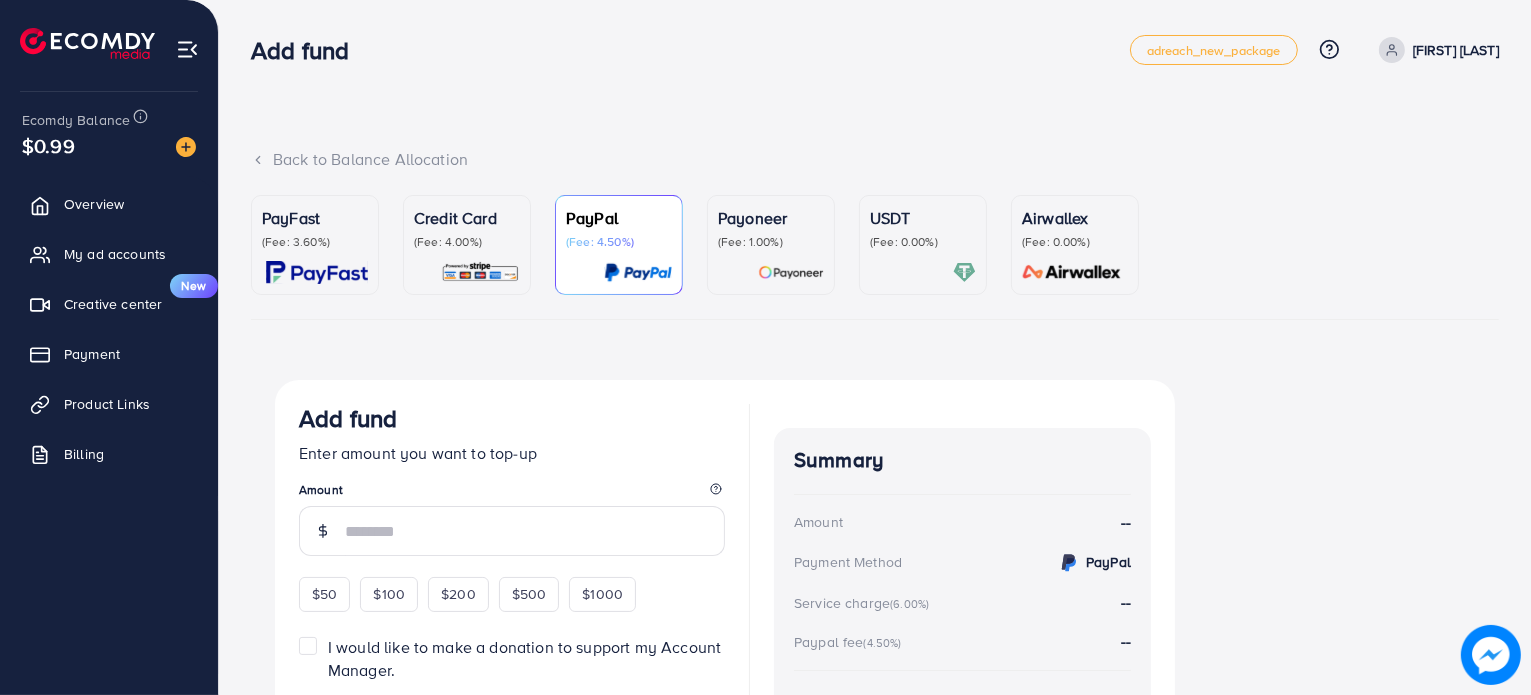 scroll, scrollTop: 100, scrollLeft: 0, axis: vertical 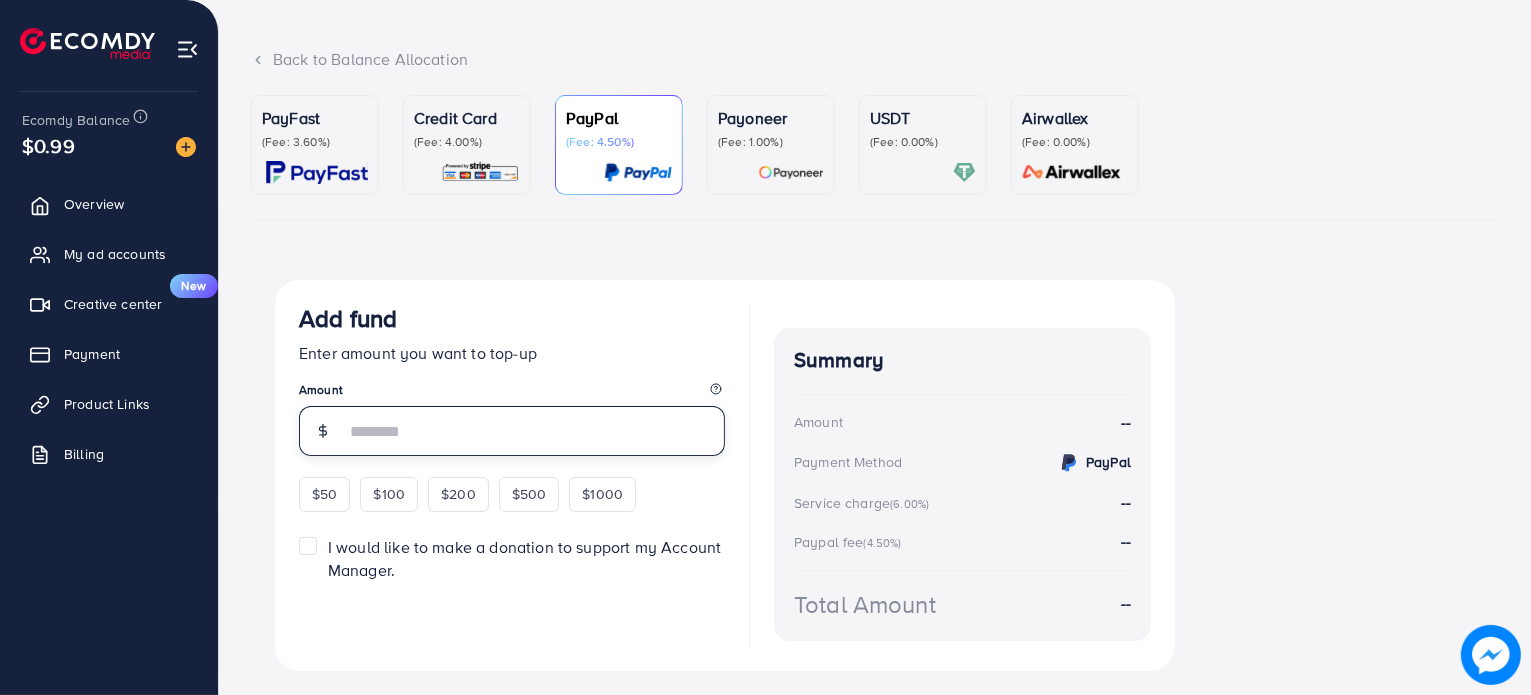 click at bounding box center [535, 431] 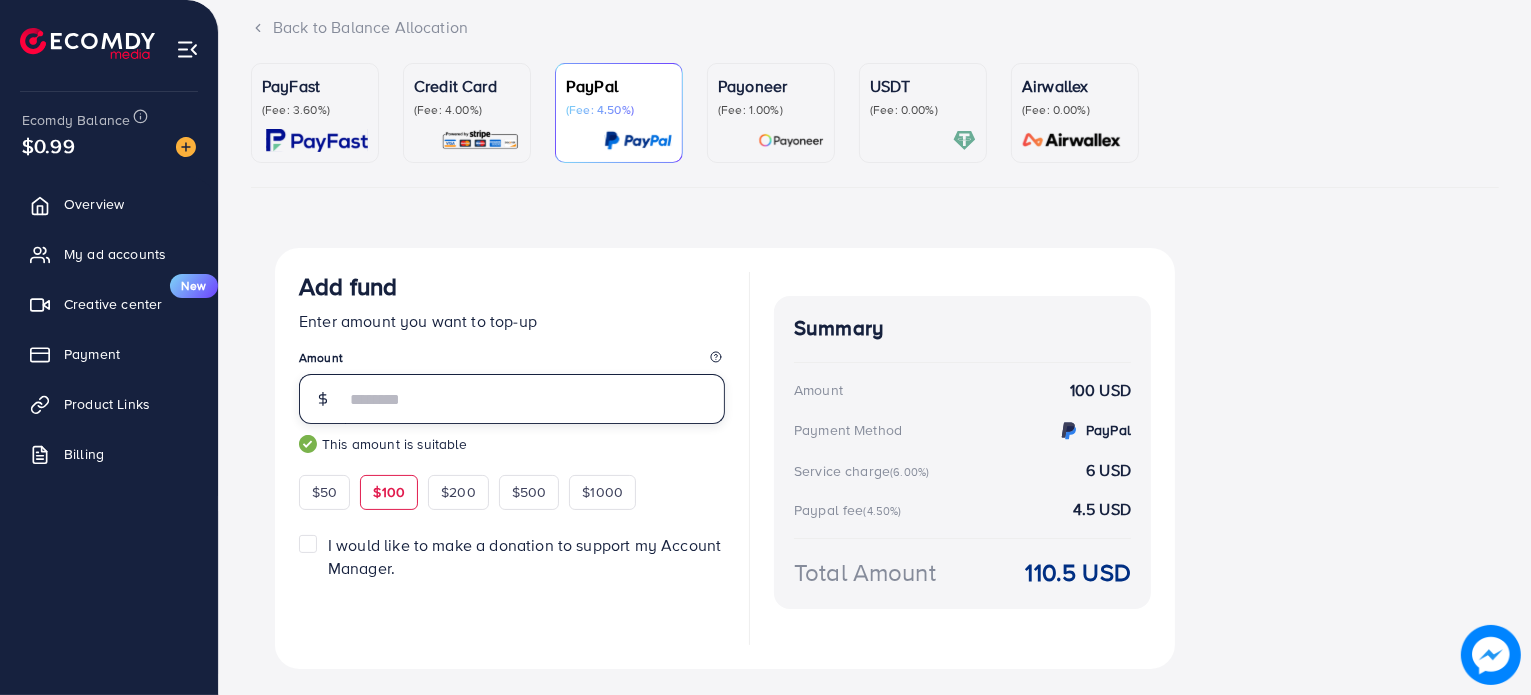 scroll, scrollTop: 135, scrollLeft: 0, axis: vertical 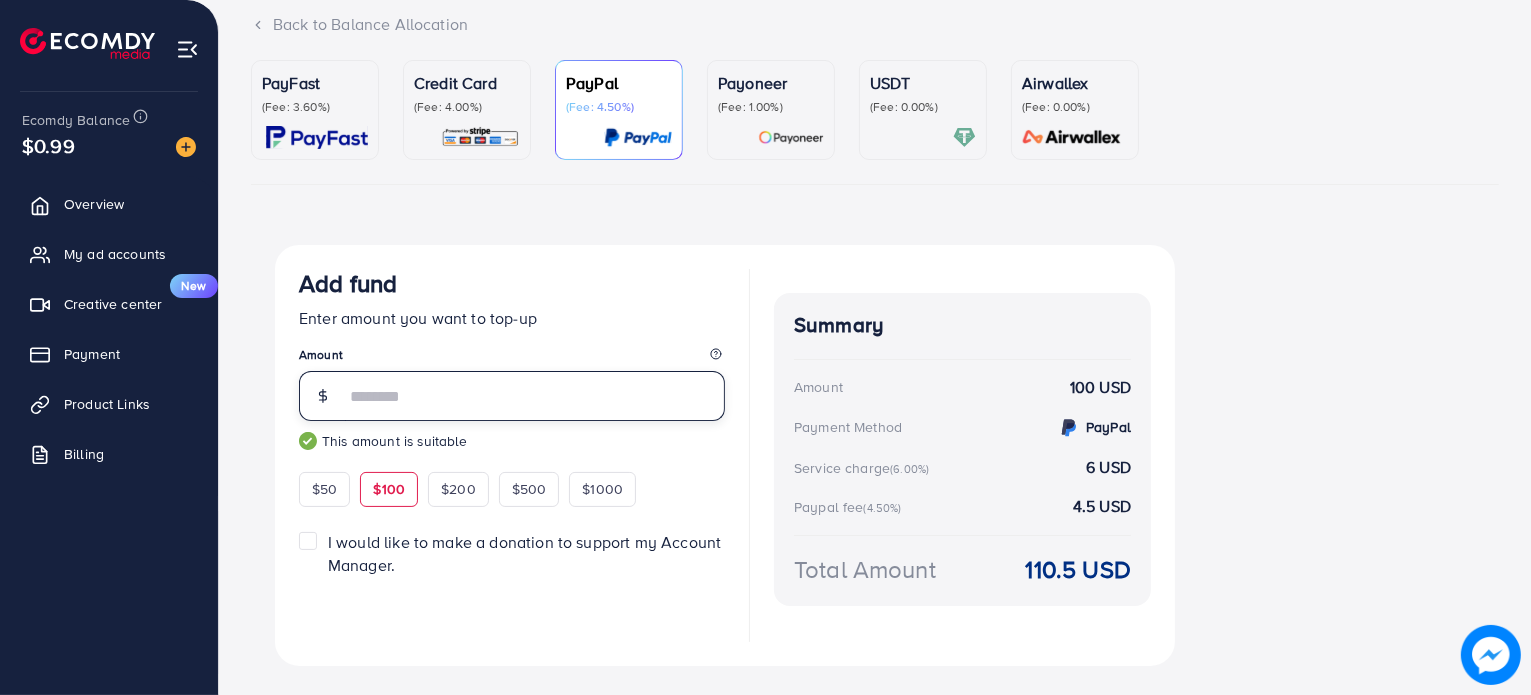 type on "***" 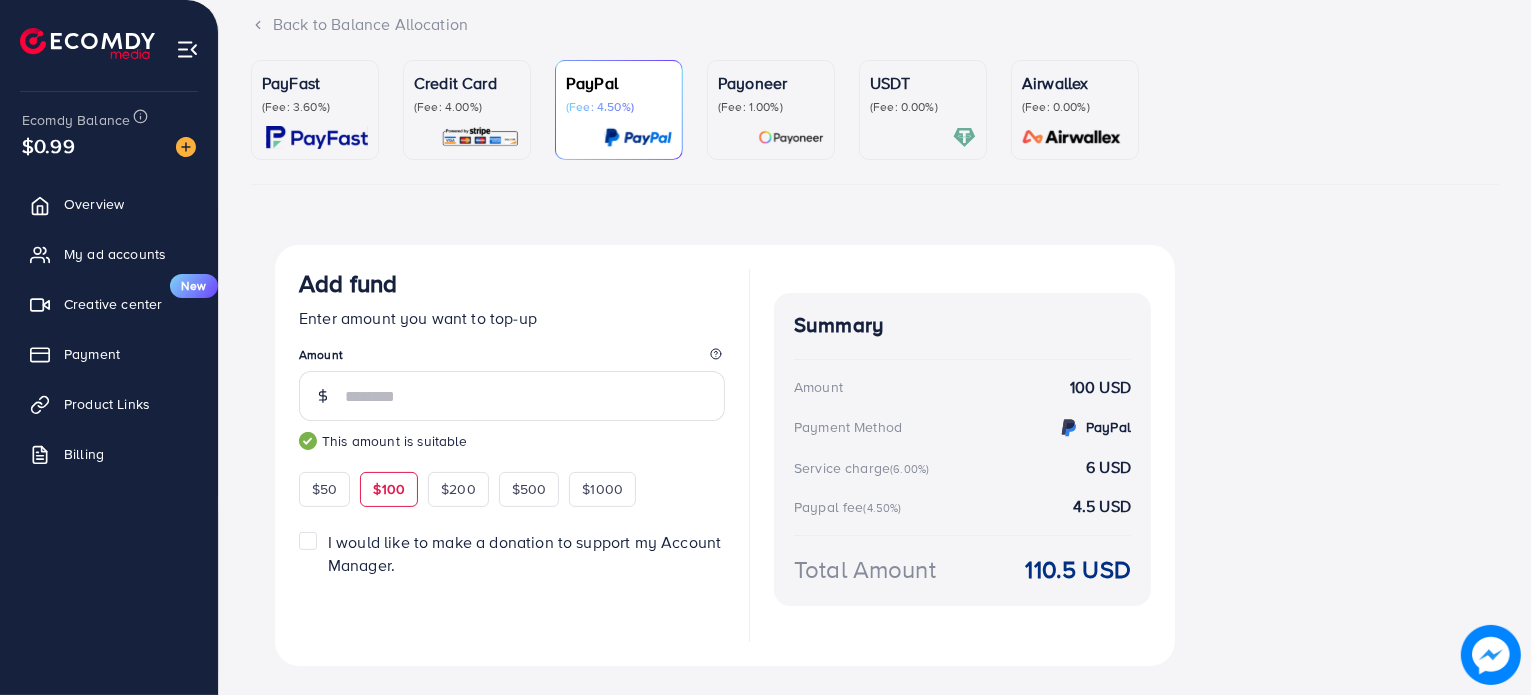 click on "I would like to make a donation to support my Account Manager." at bounding box center [526, 554] 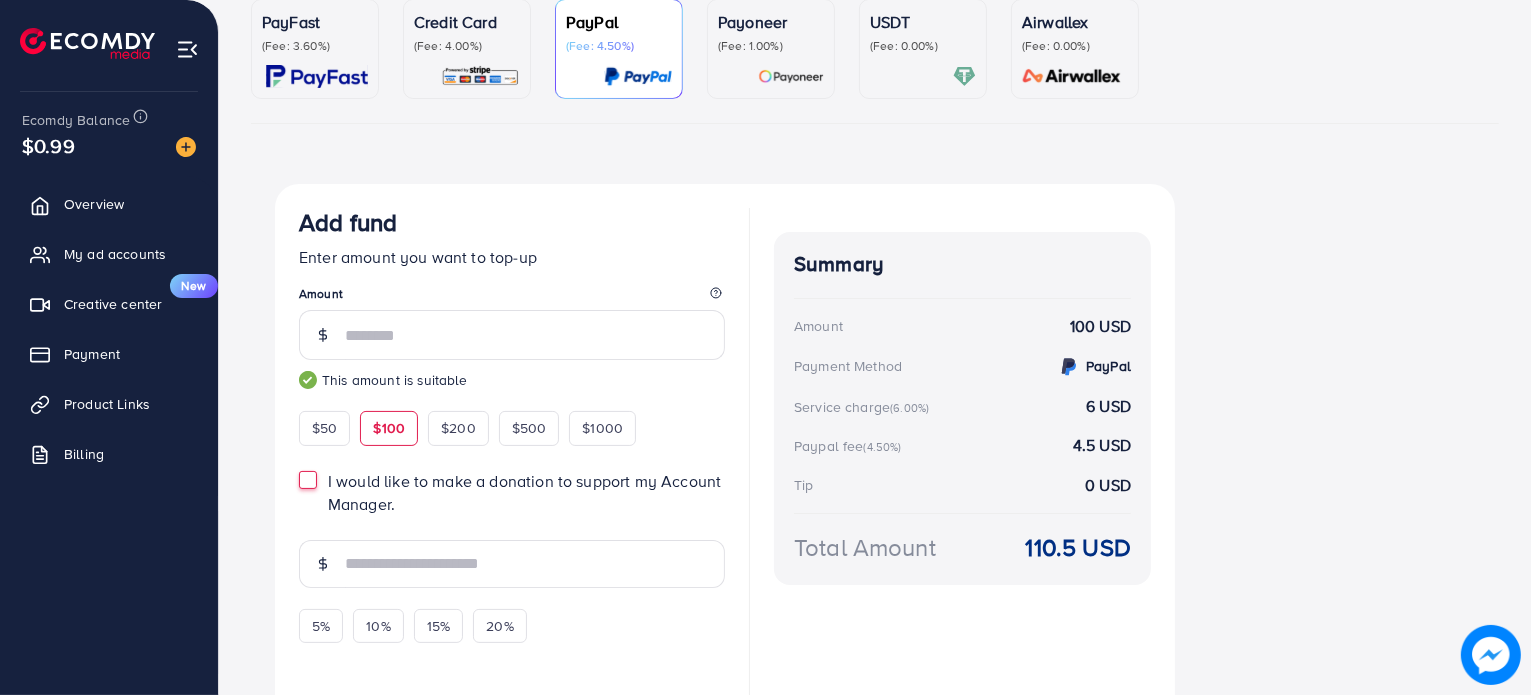 scroll, scrollTop: 304, scrollLeft: 0, axis: vertical 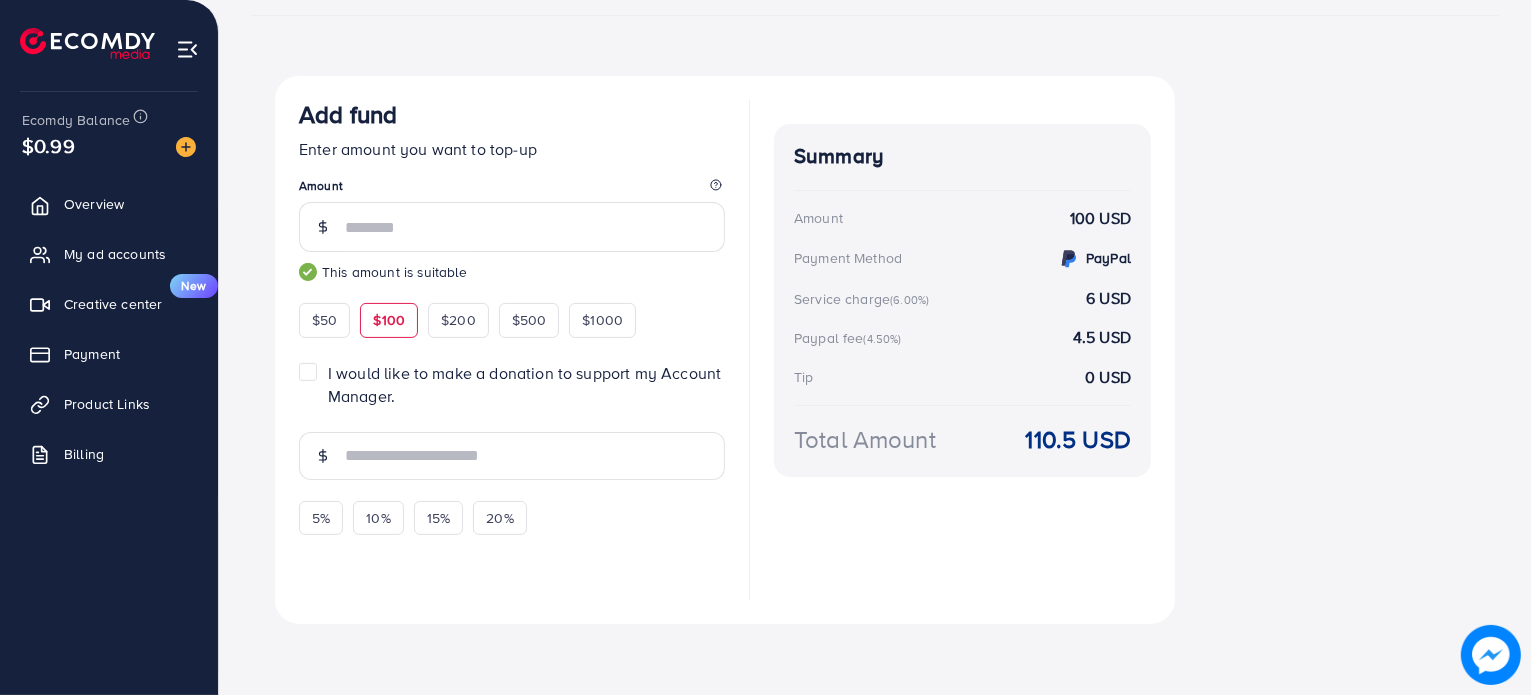 click on "I would like to make a donation to support my Account Manager." at bounding box center (526, 385) 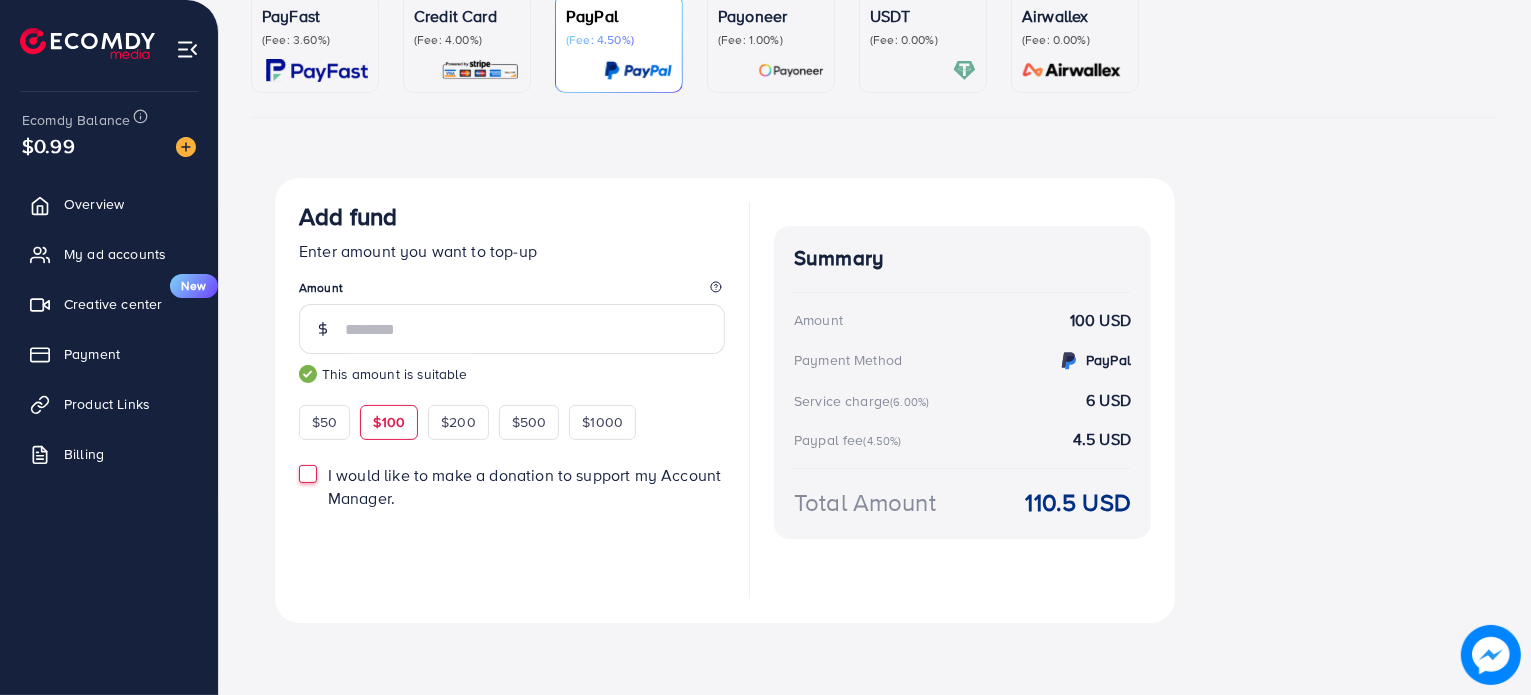 scroll, scrollTop: 176, scrollLeft: 0, axis: vertical 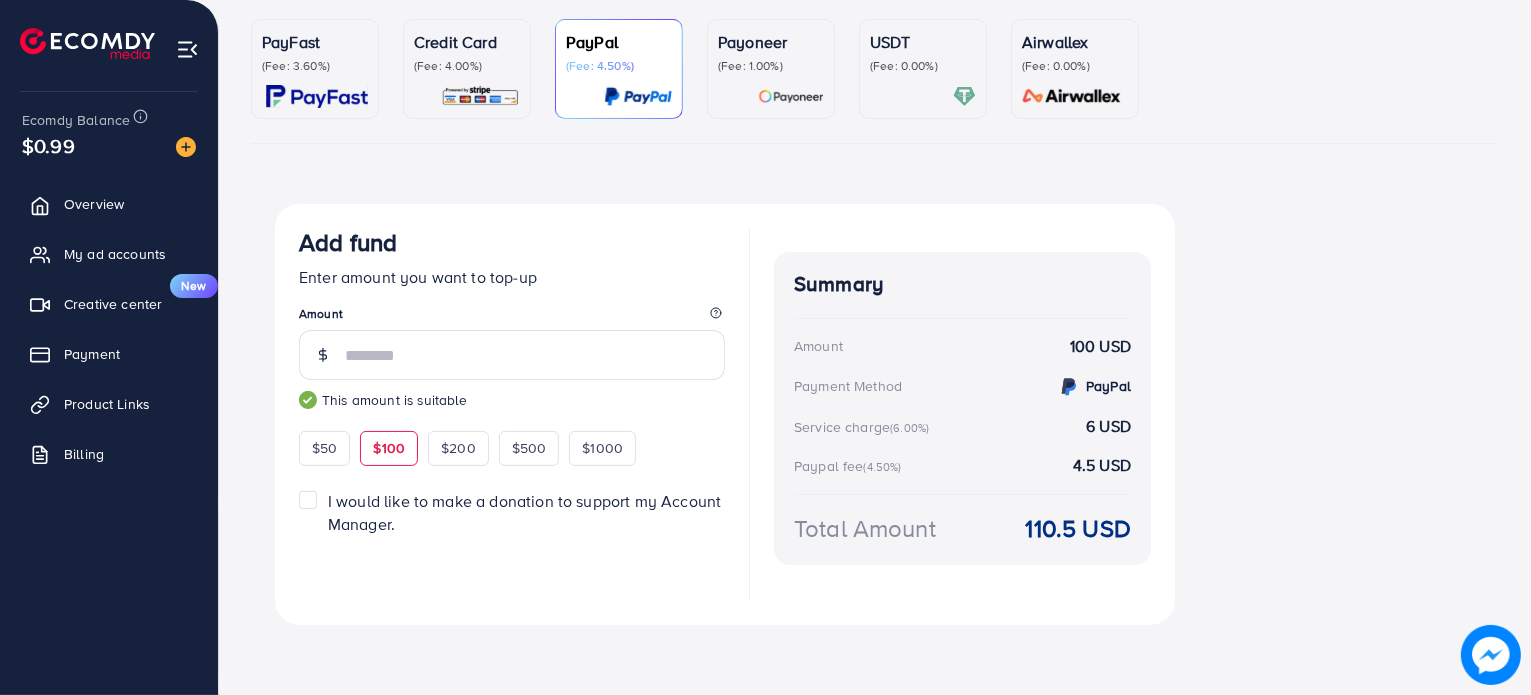 click on "USDT   (Fee: 0.00%)" at bounding box center [923, 69] 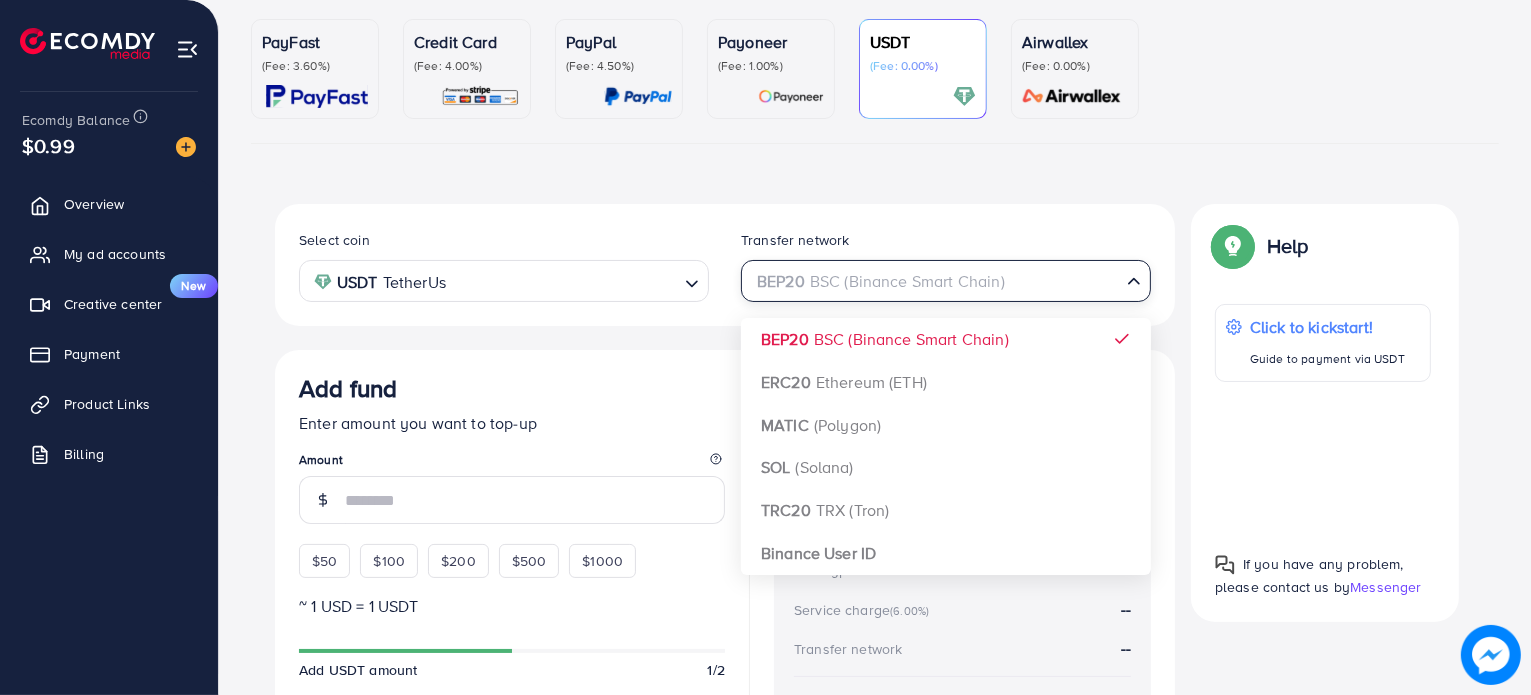 click on "BEP20 BSC (Binance Smart Chain)" at bounding box center (934, 279) 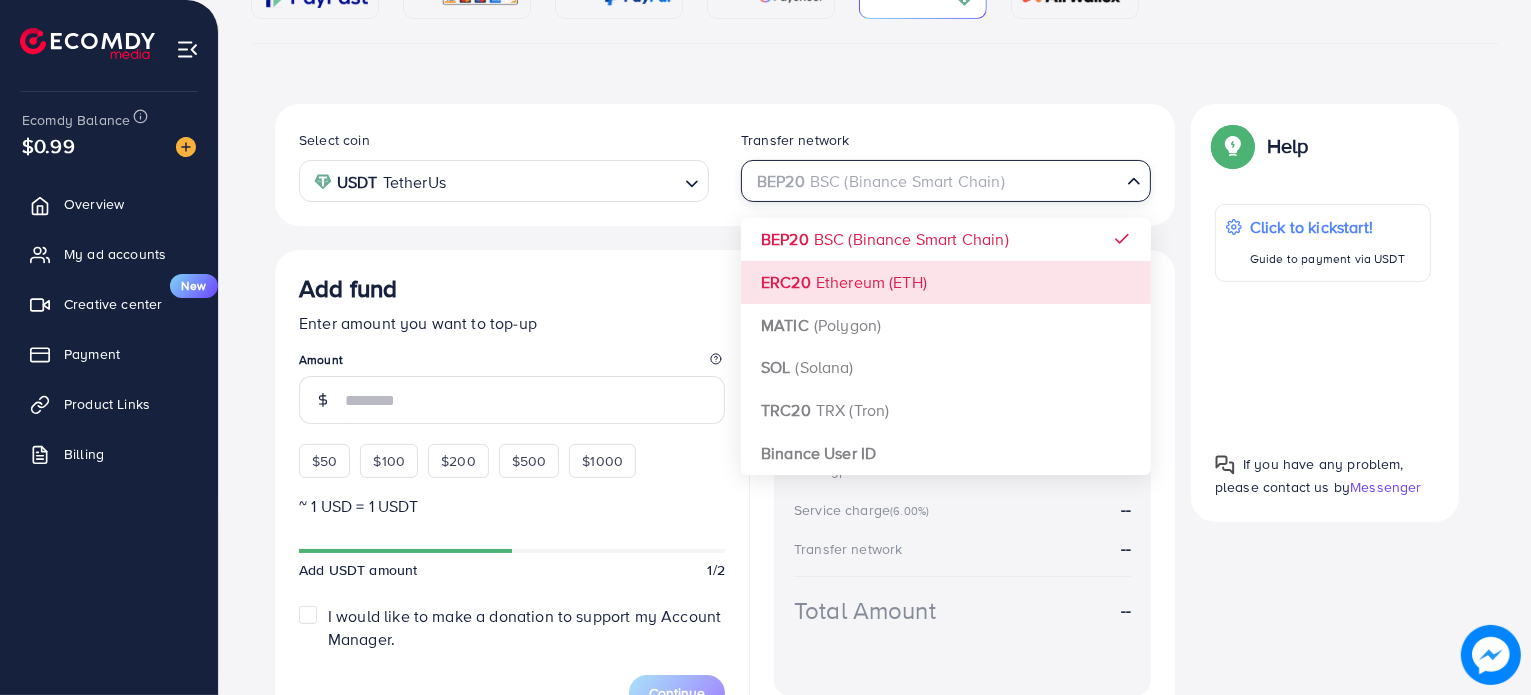 scroll, scrollTop: 315, scrollLeft: 0, axis: vertical 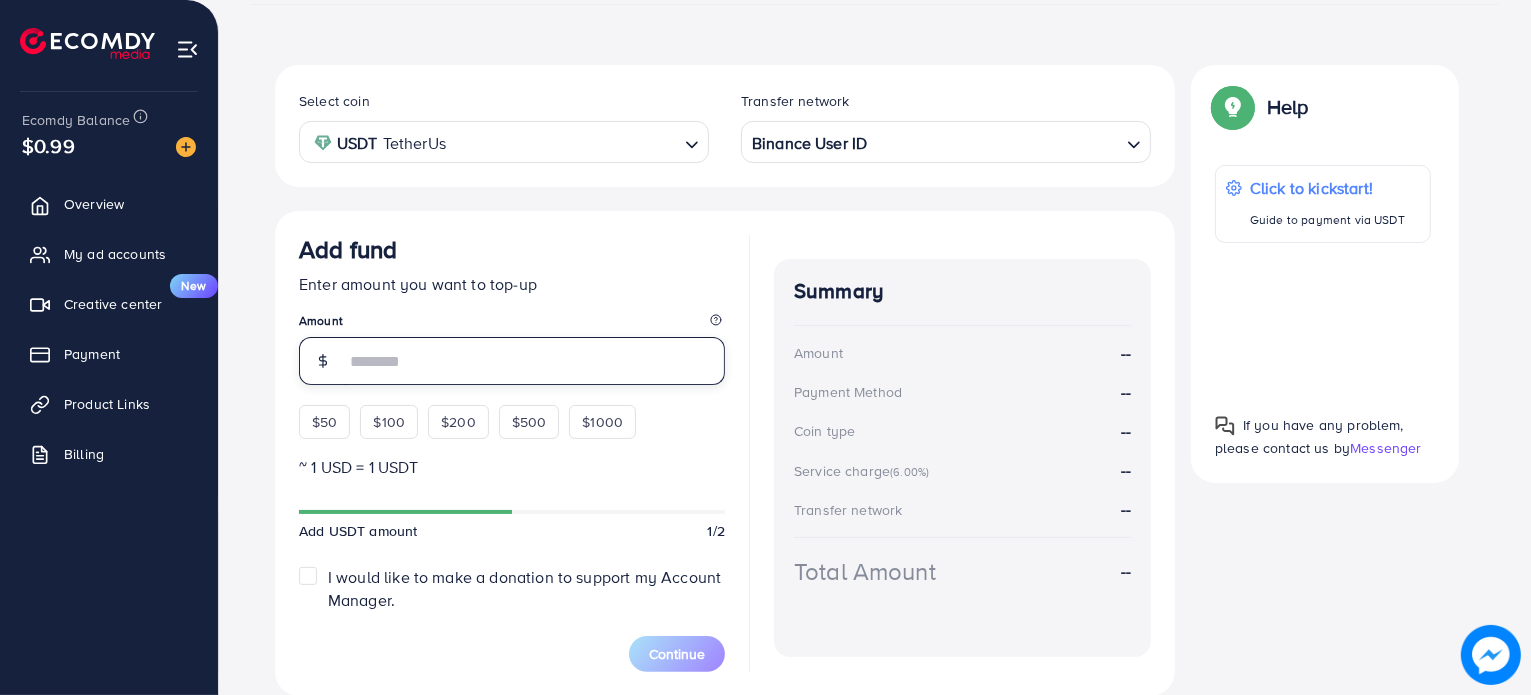 click at bounding box center [535, 361] 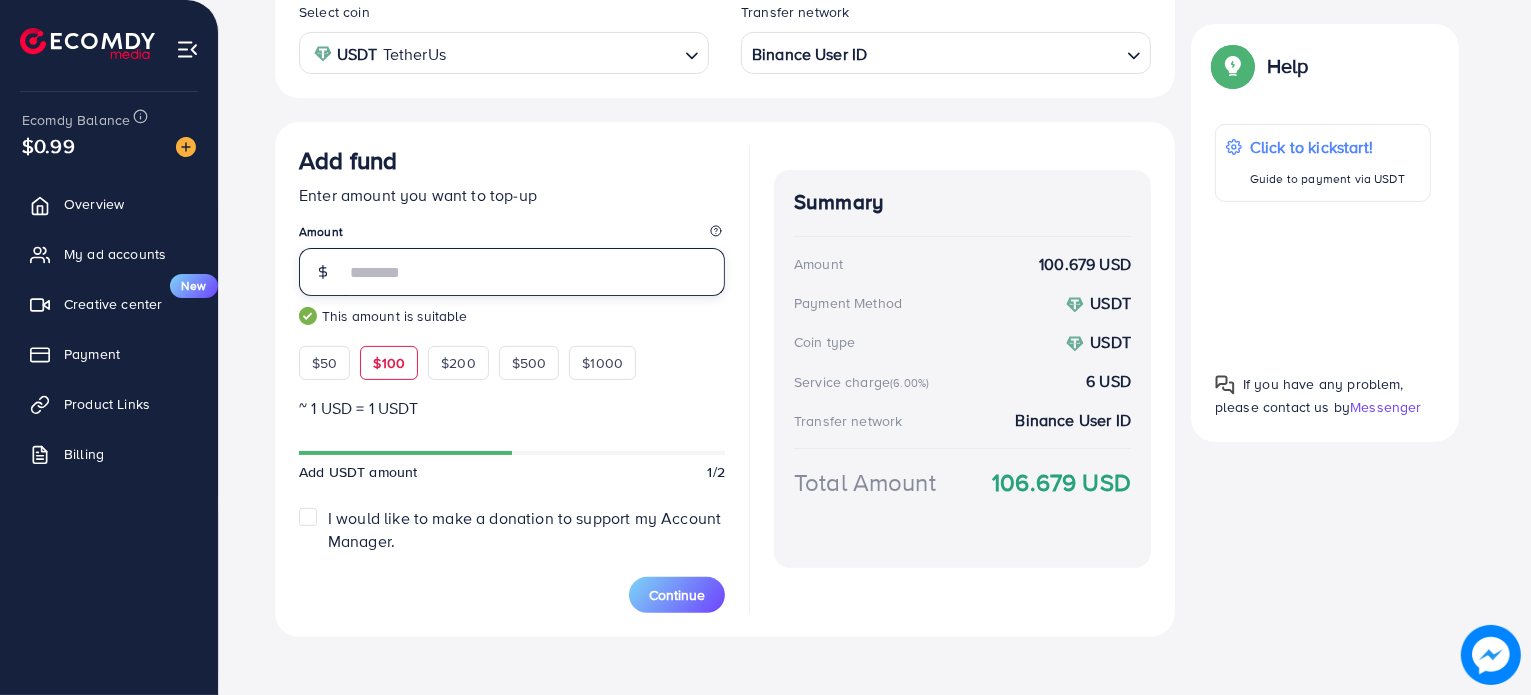 scroll, scrollTop: 416, scrollLeft: 0, axis: vertical 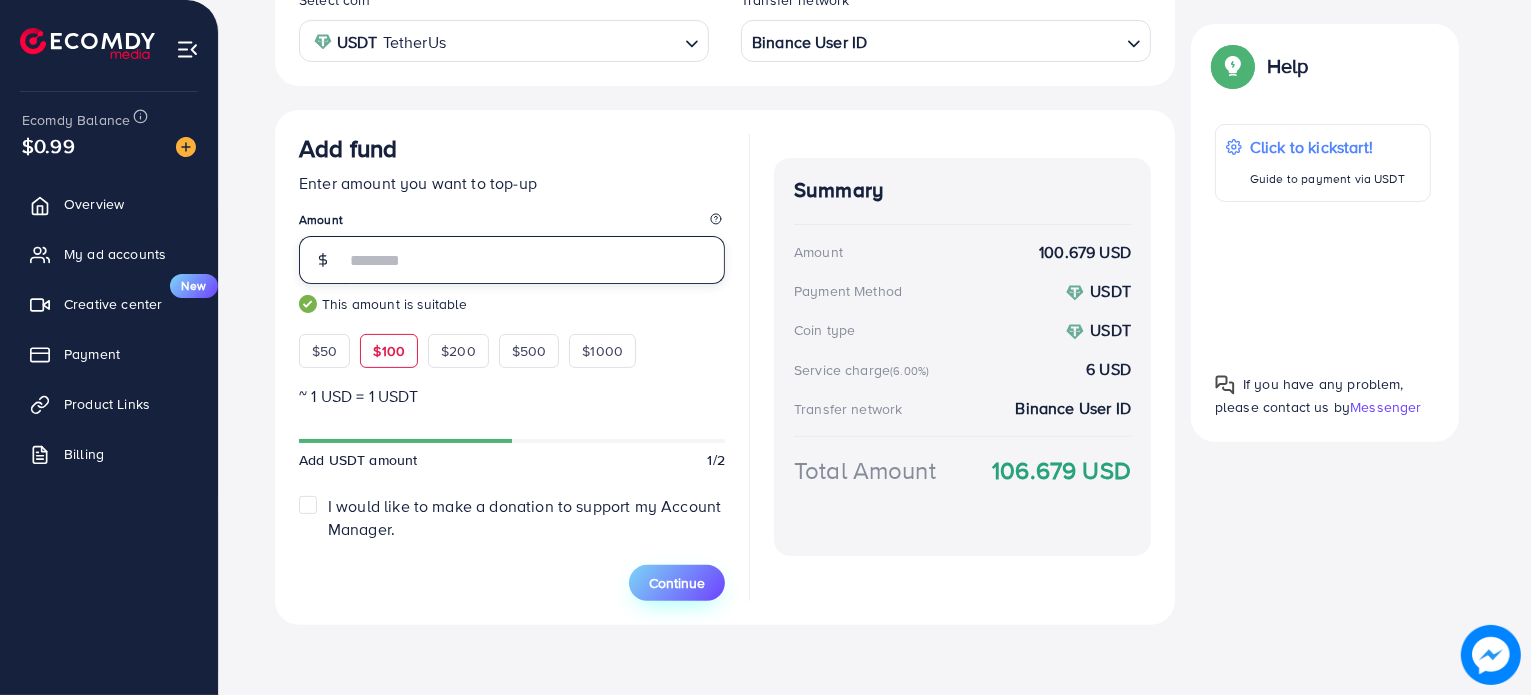 type on "***" 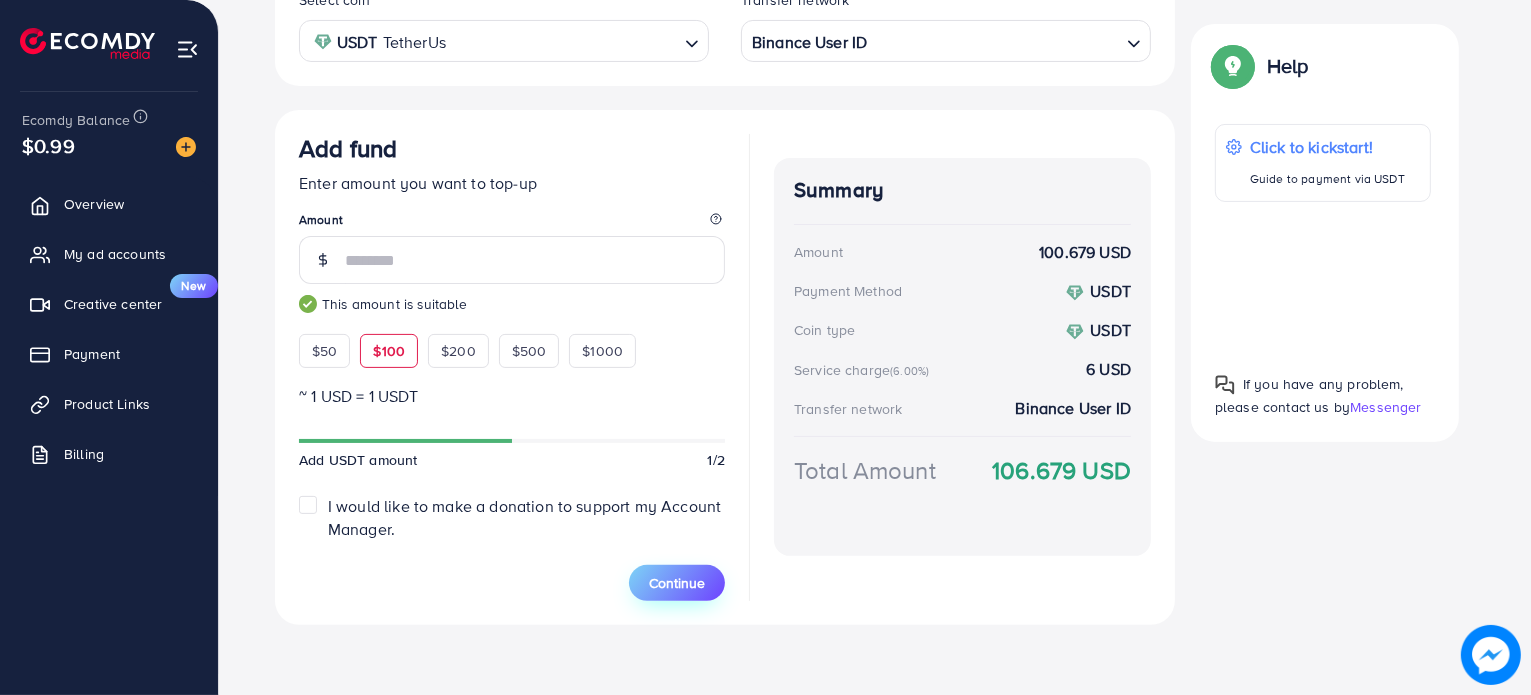 click on "Continue" at bounding box center [677, 583] 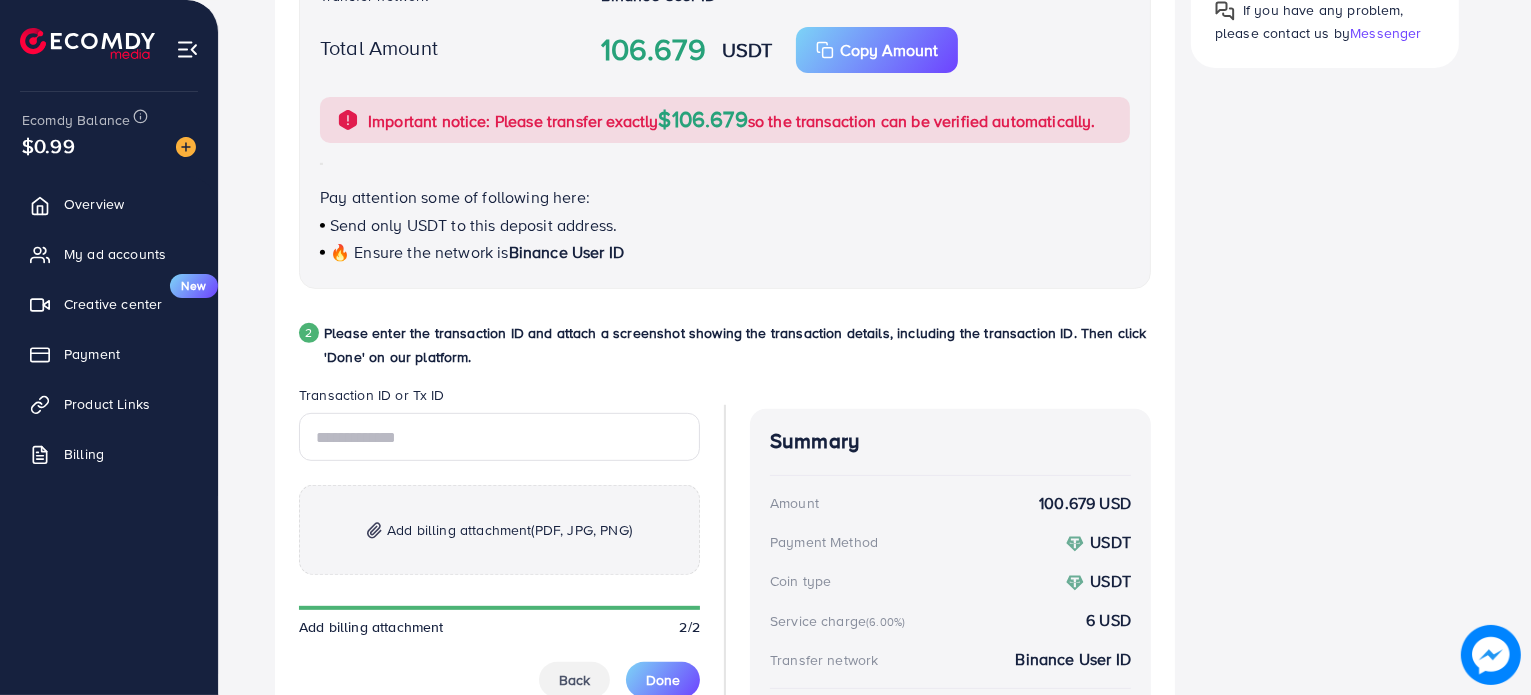scroll, scrollTop: 729, scrollLeft: 0, axis: vertical 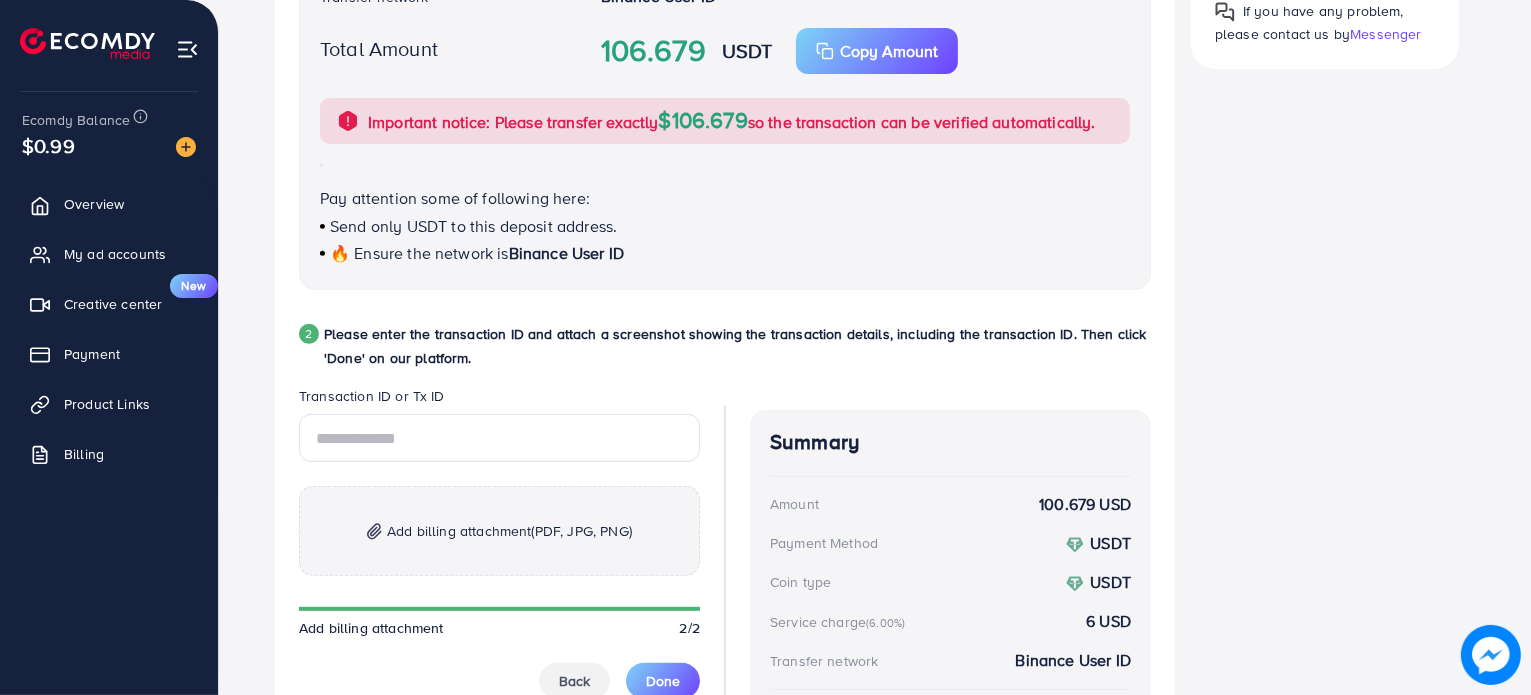 click on "Binance User ID" at bounding box center [566, 253] 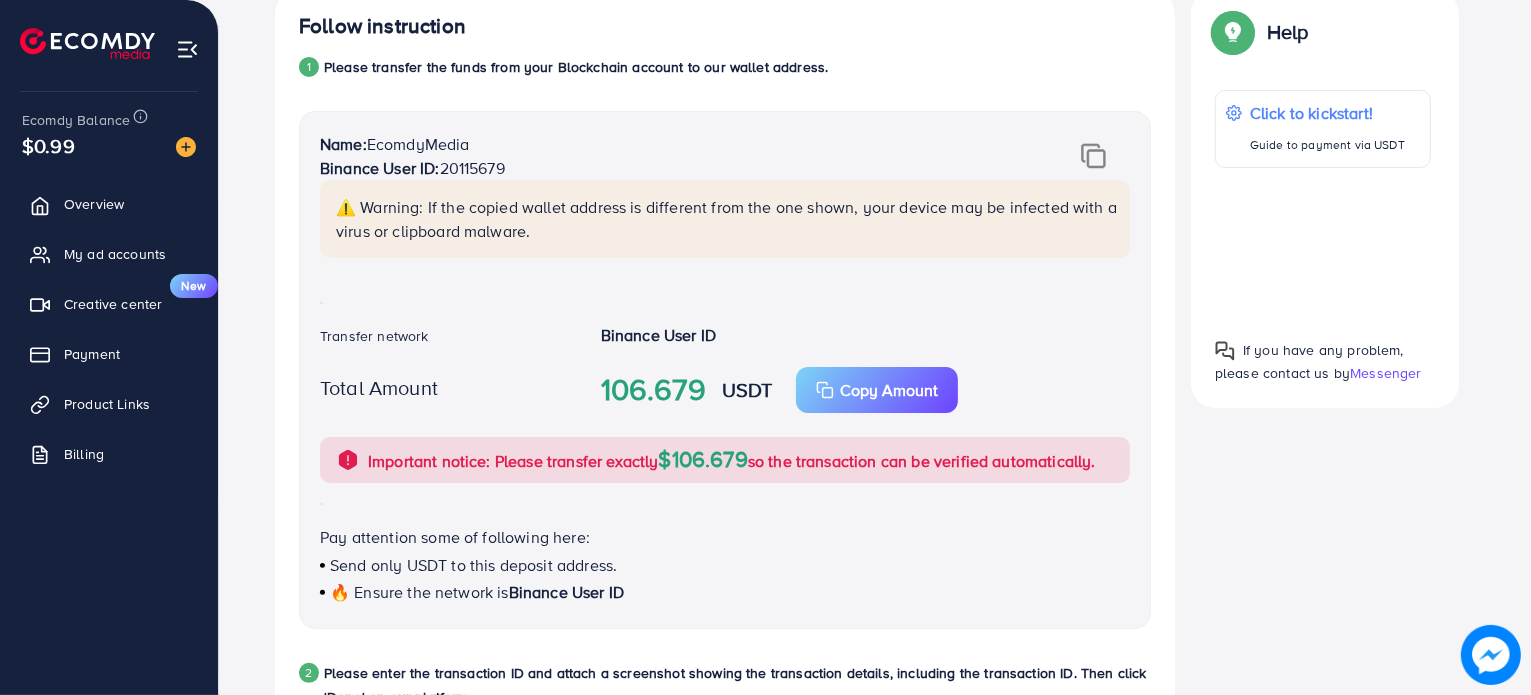 scroll, scrollTop: 382, scrollLeft: 0, axis: vertical 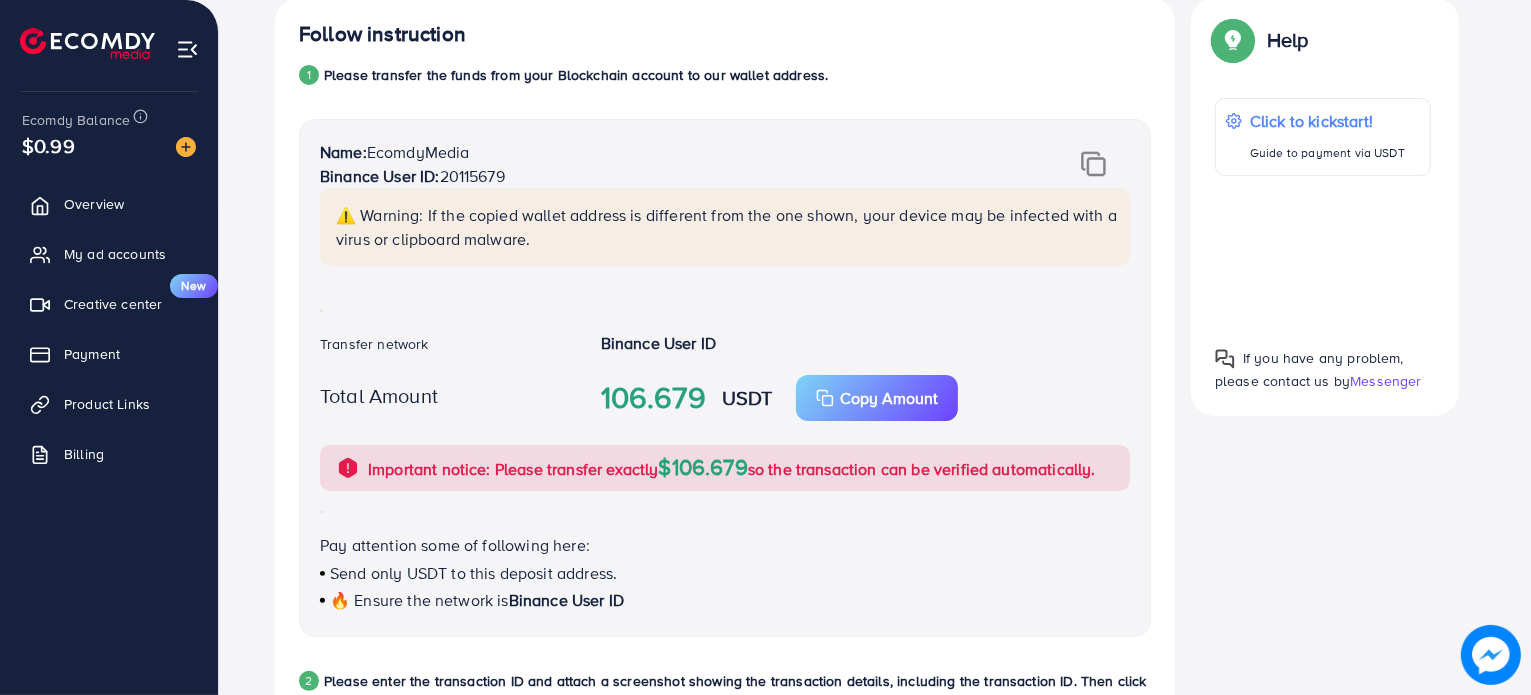 click at bounding box center [1093, 164] 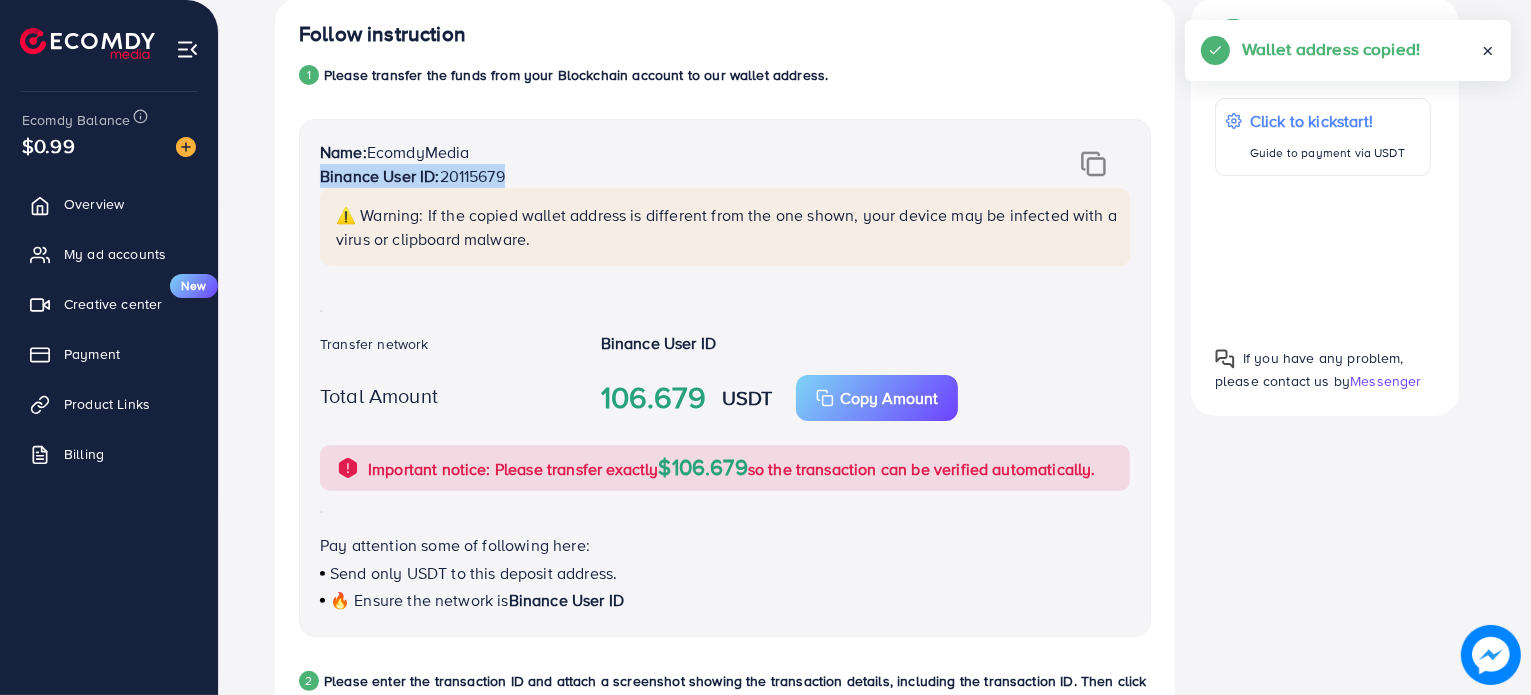 drag, startPoint x: 322, startPoint y: 174, endPoint x: 526, endPoint y: 171, distance: 204.02206 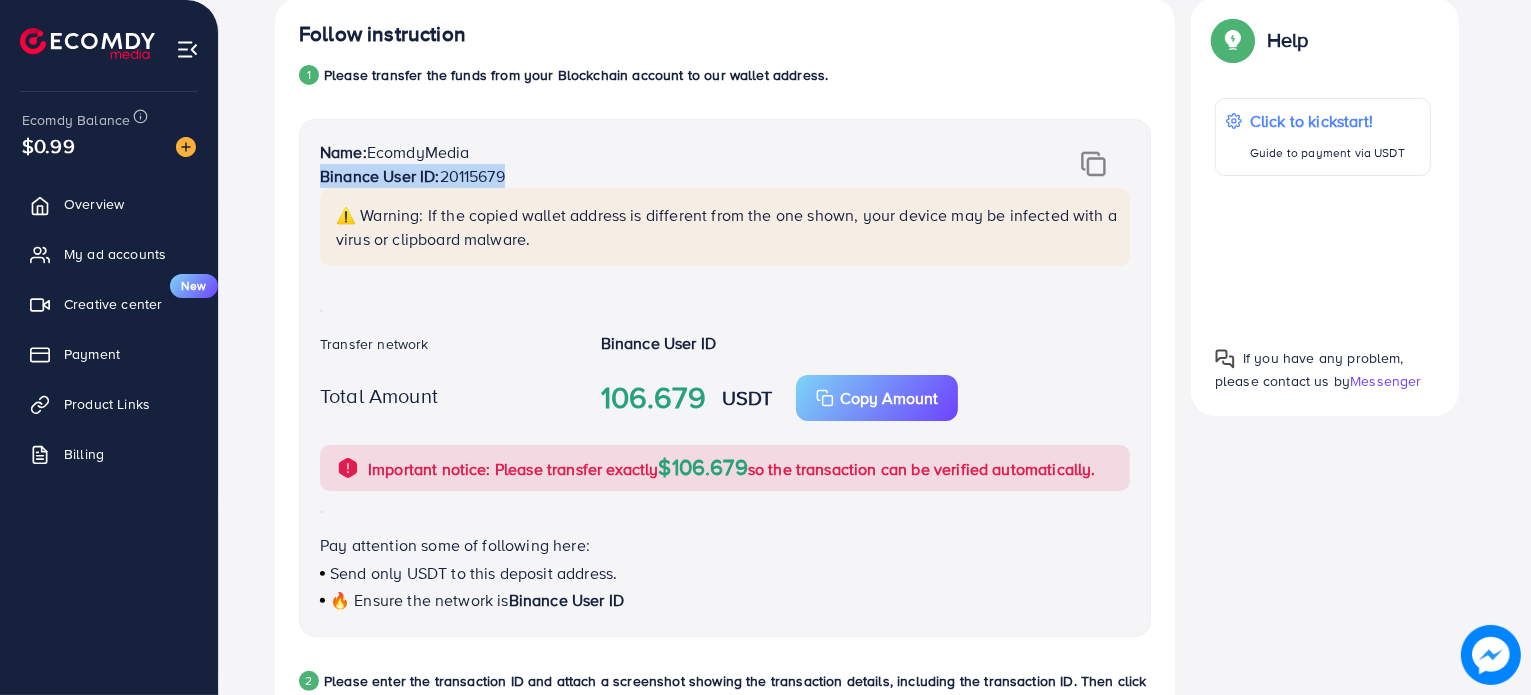 copy on "Binance User ID:  20115679" 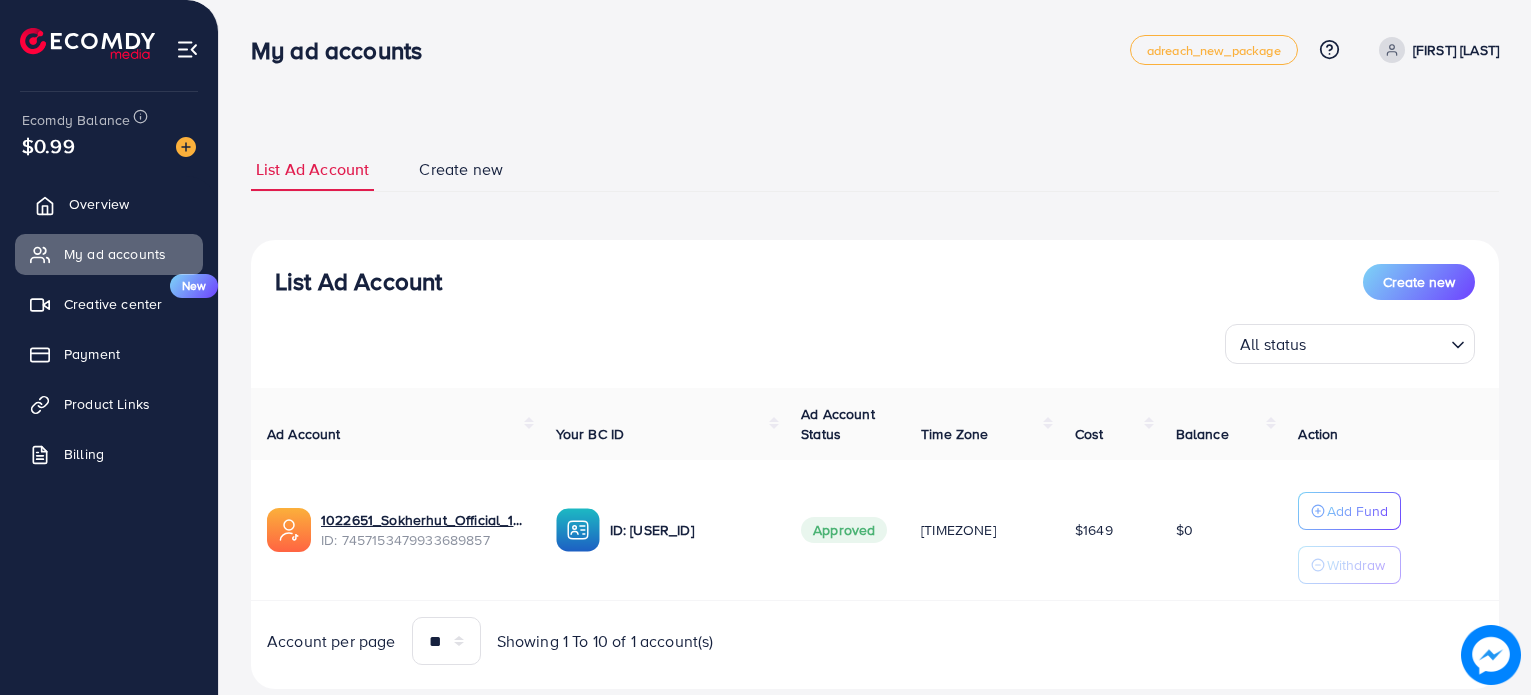 scroll, scrollTop: 0, scrollLeft: 0, axis: both 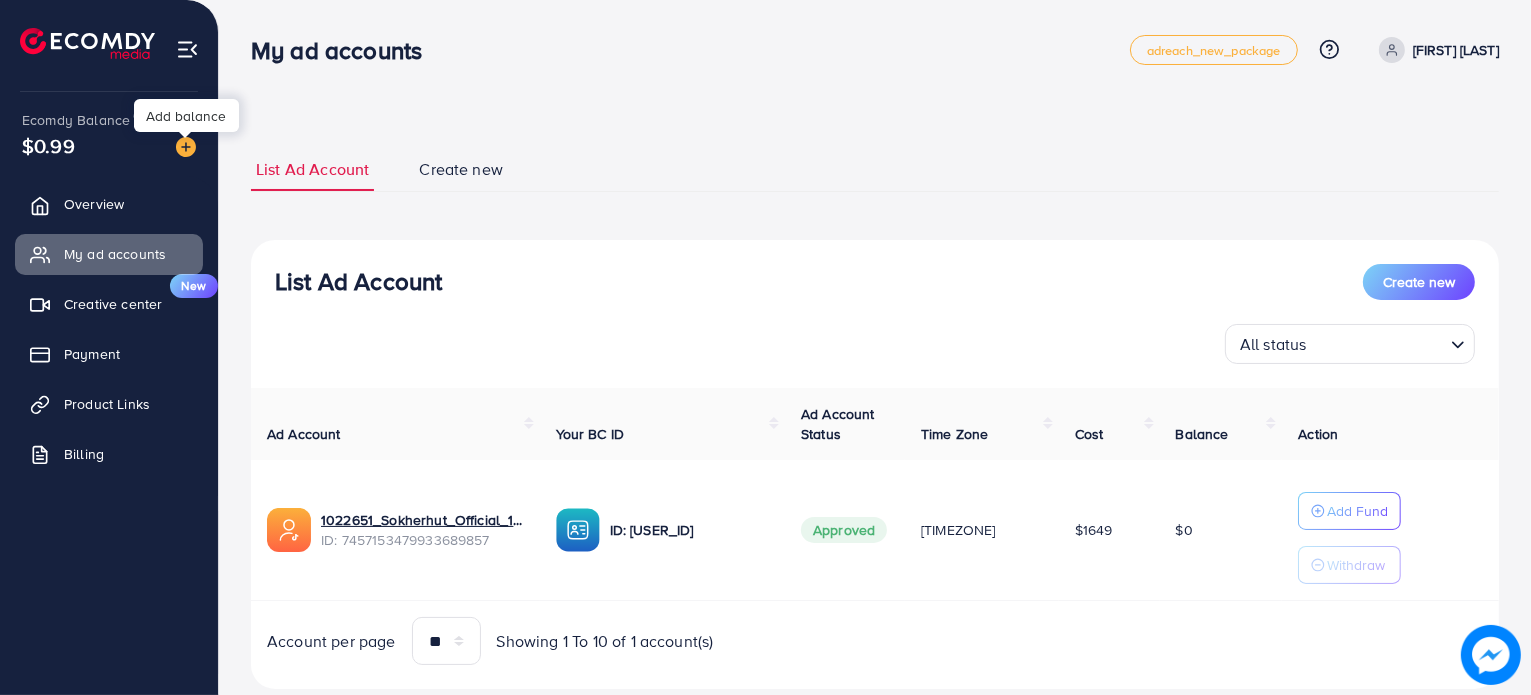 click at bounding box center [186, 147] 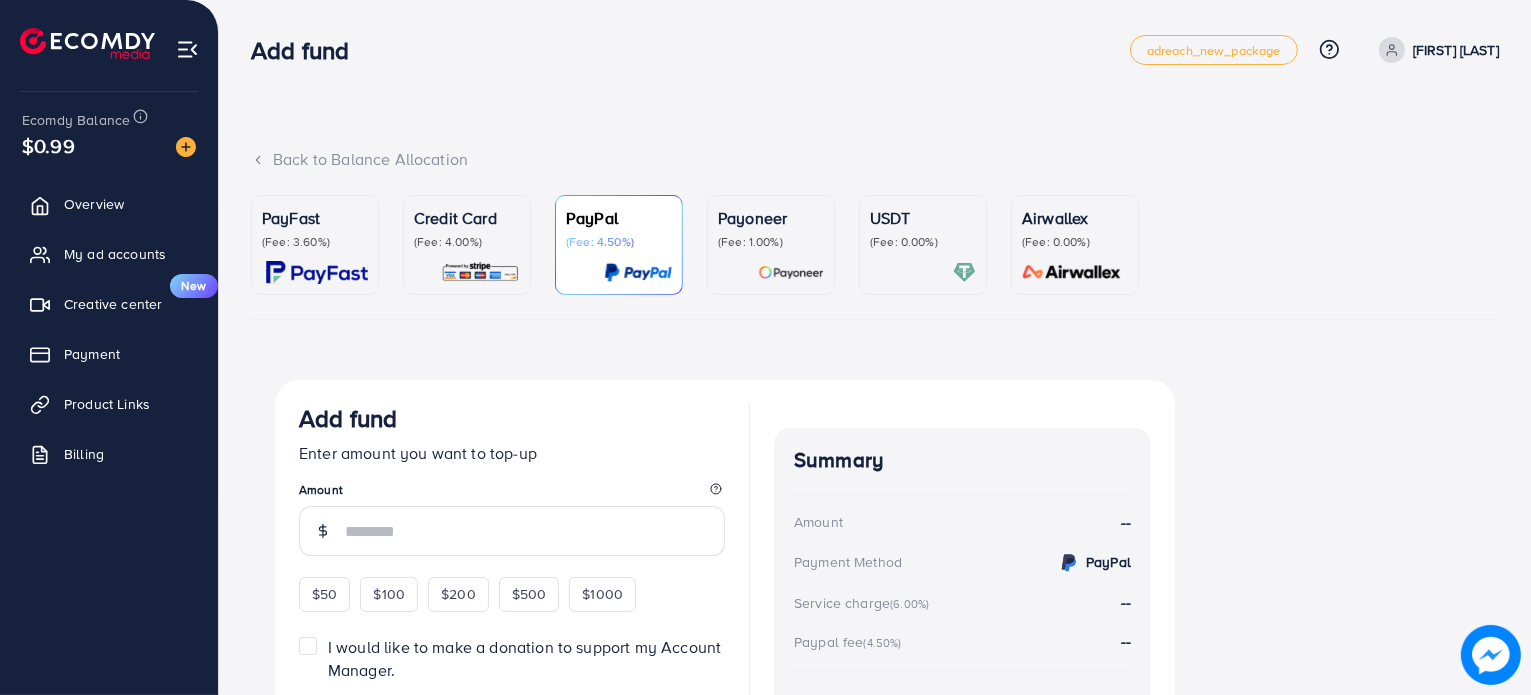 click on "(Fee: 0.00%)" at bounding box center [923, 242] 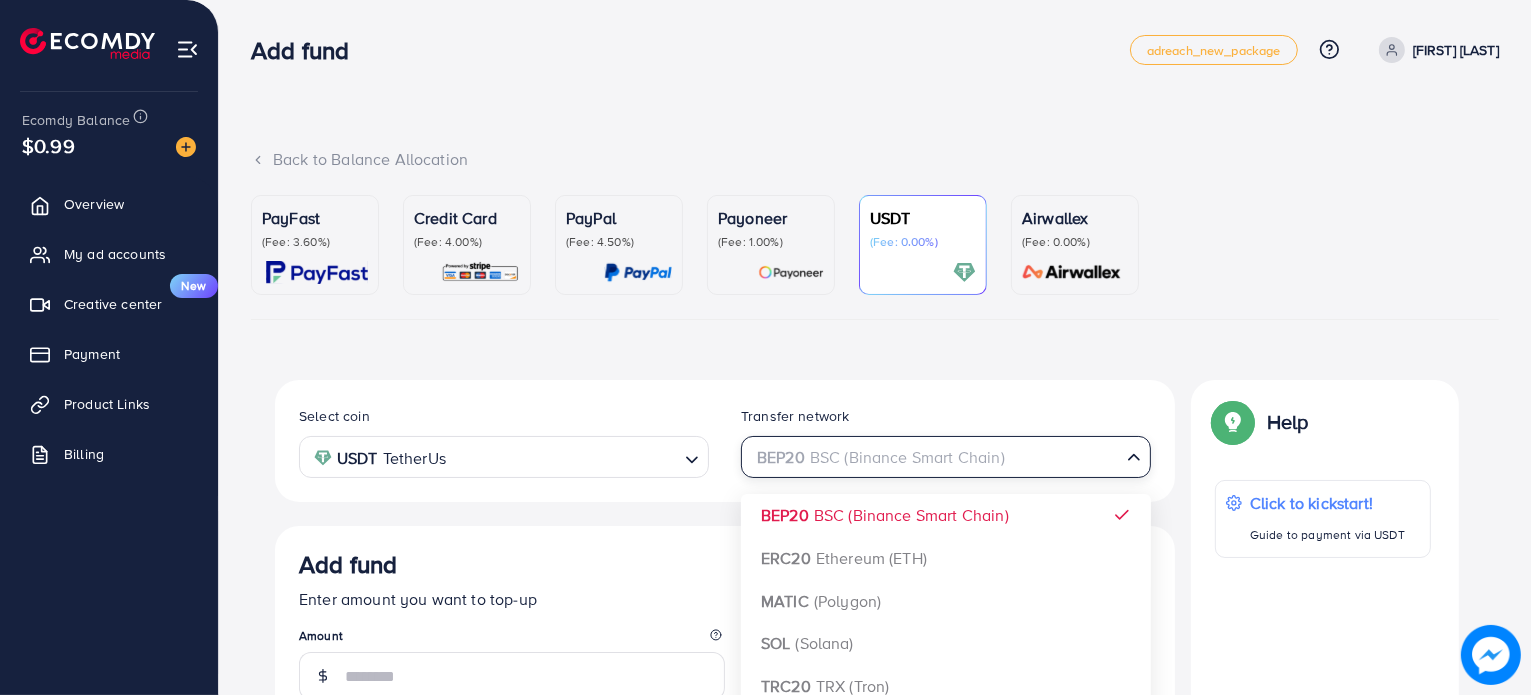 click on "BEP20 BSC (Binance Smart Chain)" at bounding box center [934, 455] 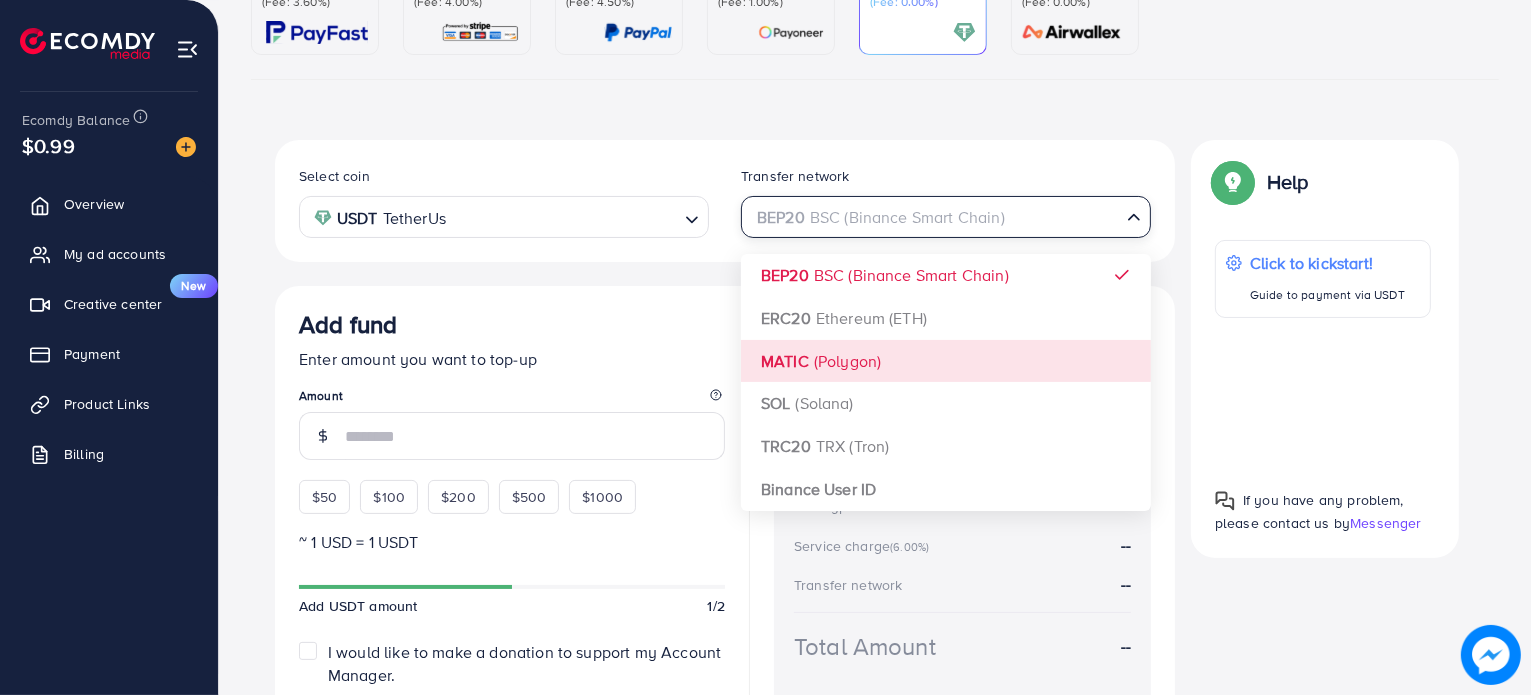 scroll, scrollTop: 387, scrollLeft: 0, axis: vertical 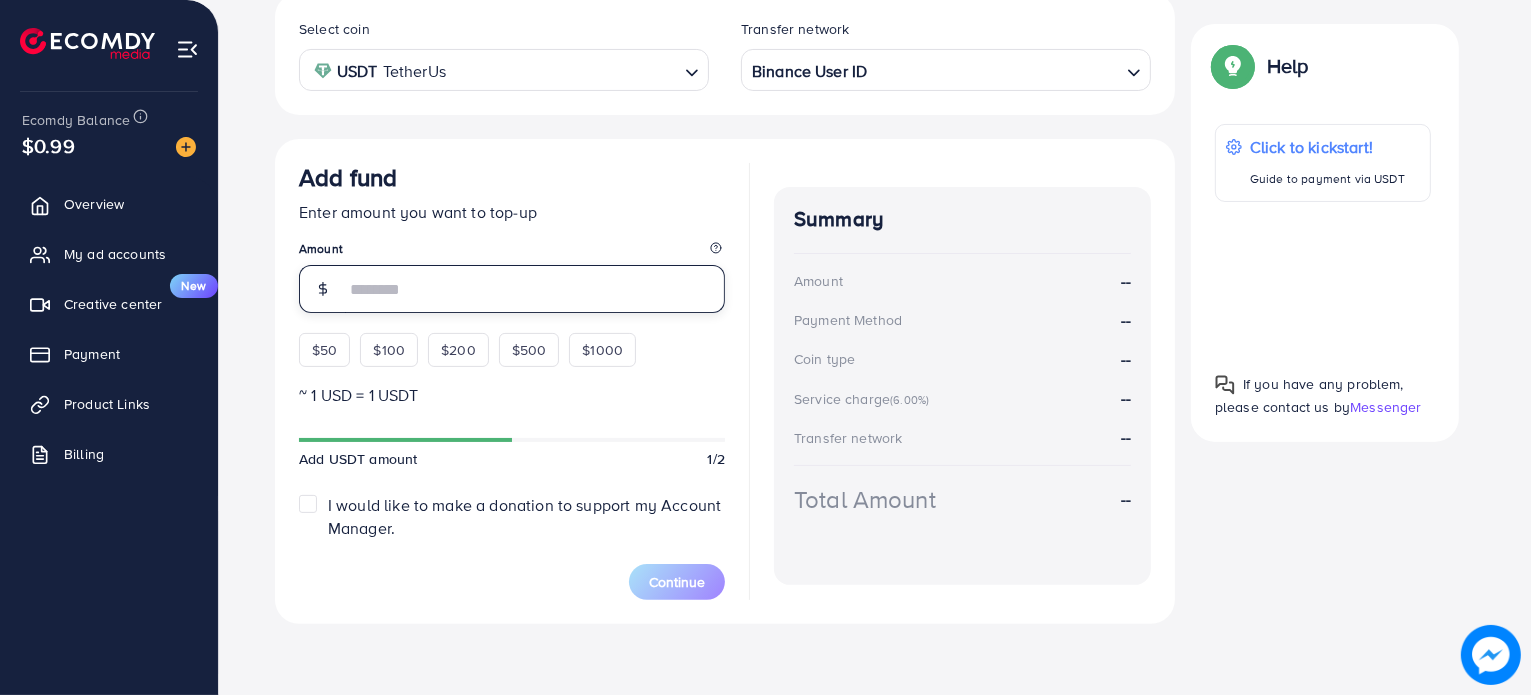 click at bounding box center [535, 289] 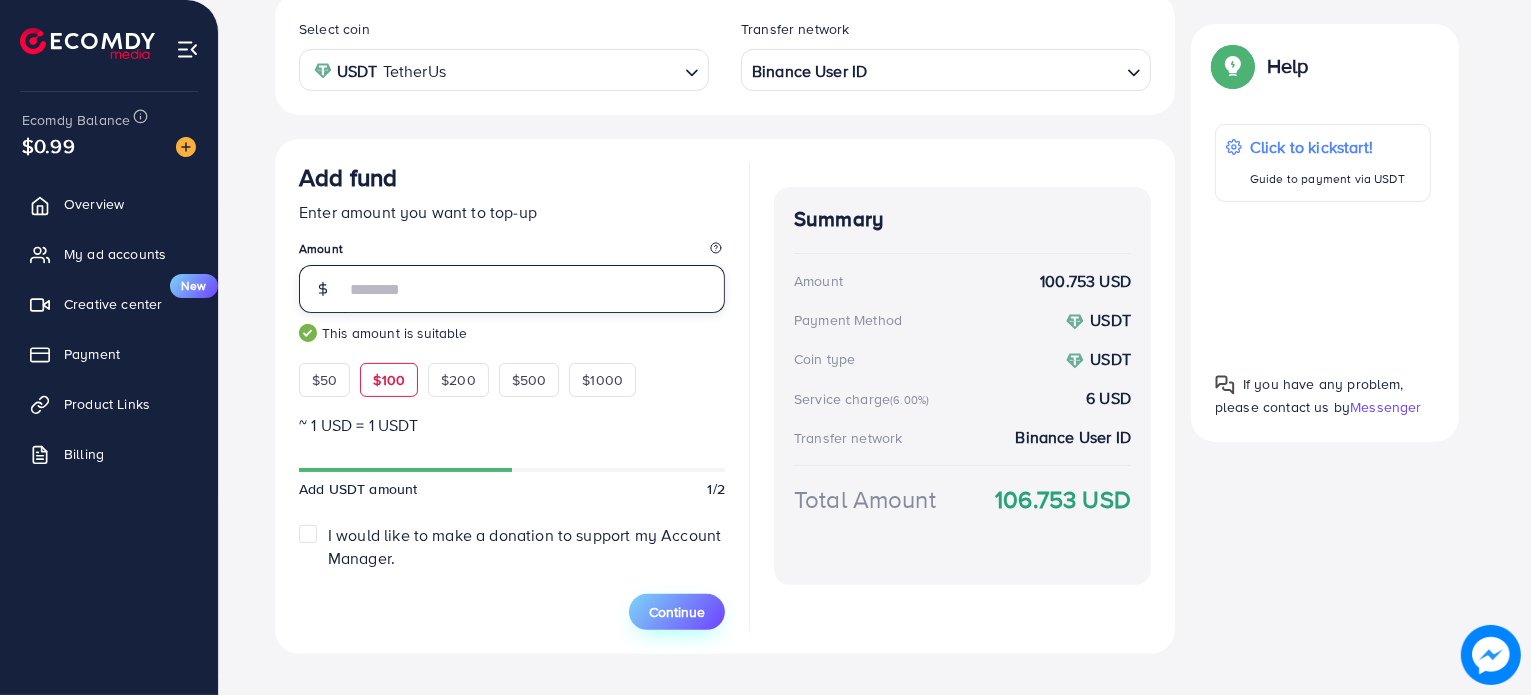 type on "***" 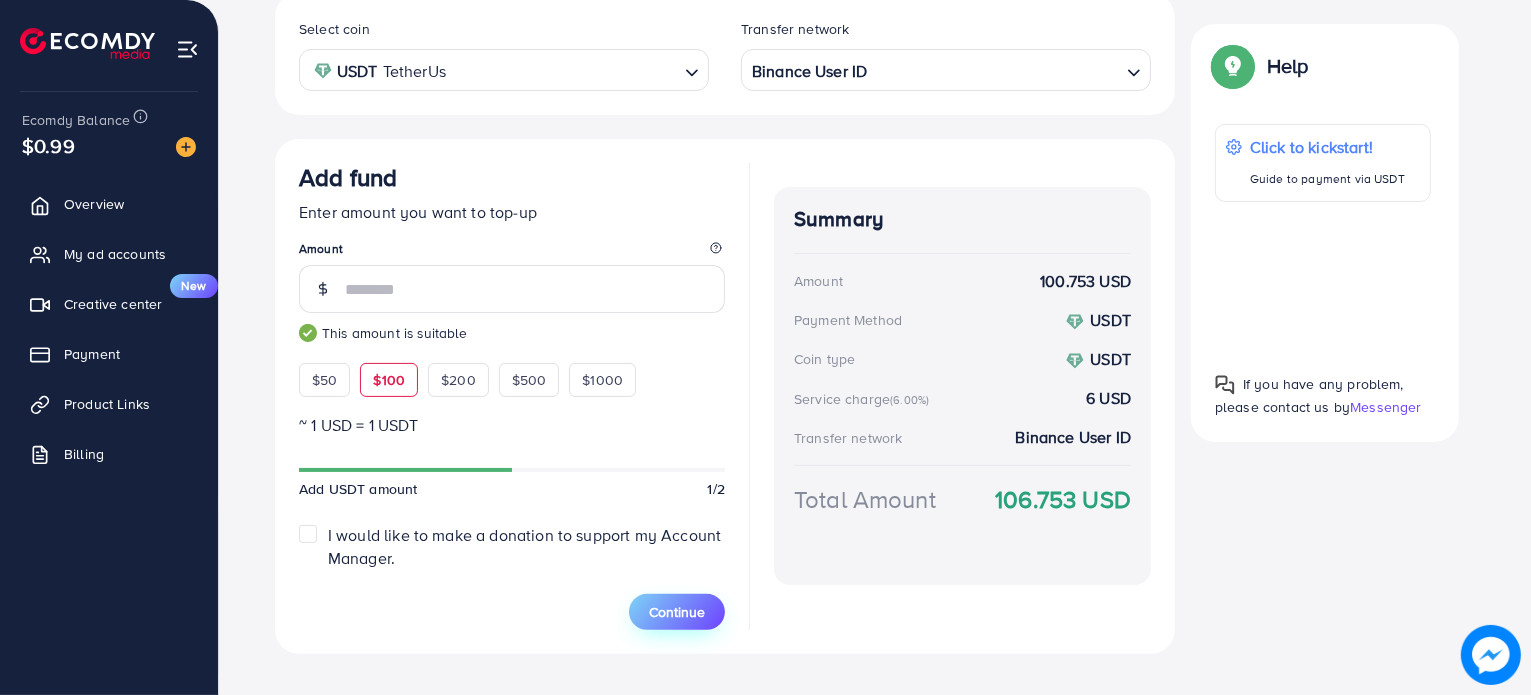 click on "Continue" at bounding box center [677, 612] 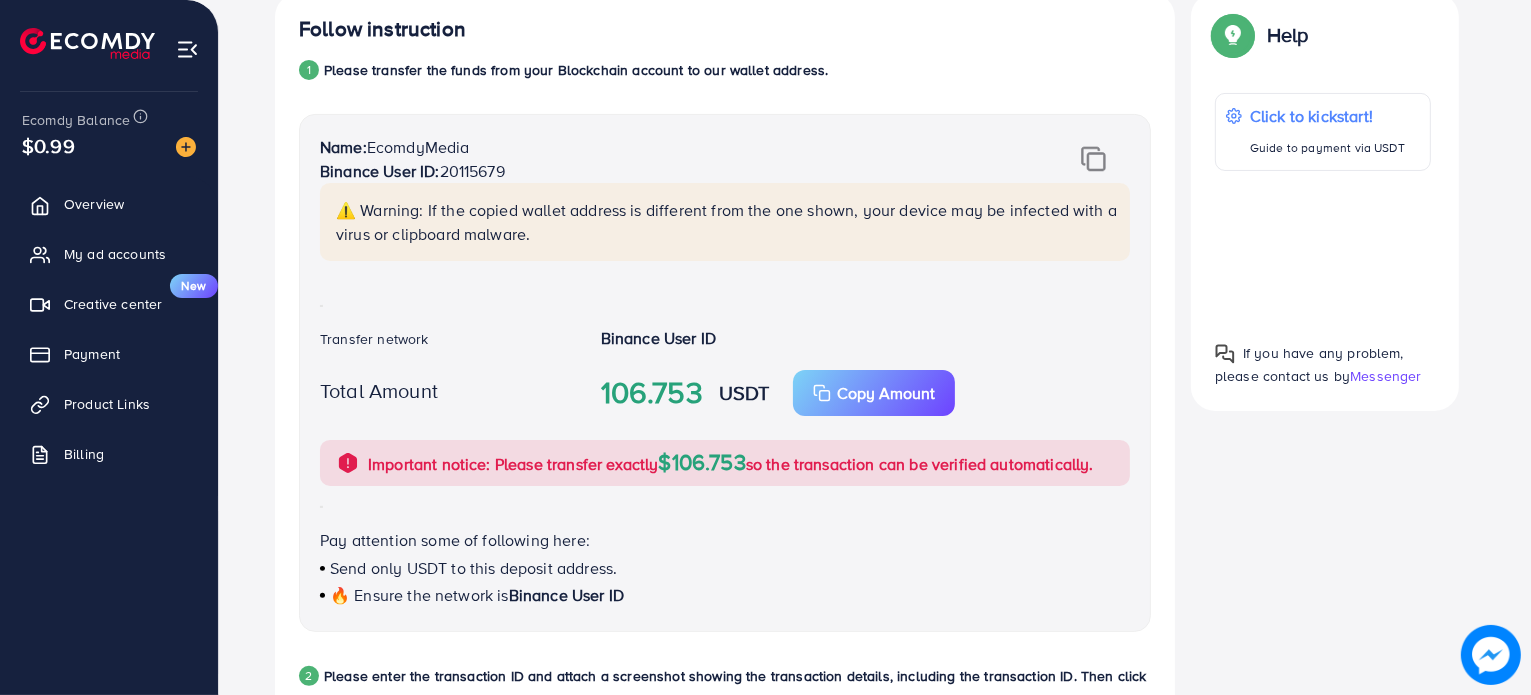 scroll, scrollTop: 937, scrollLeft: 0, axis: vertical 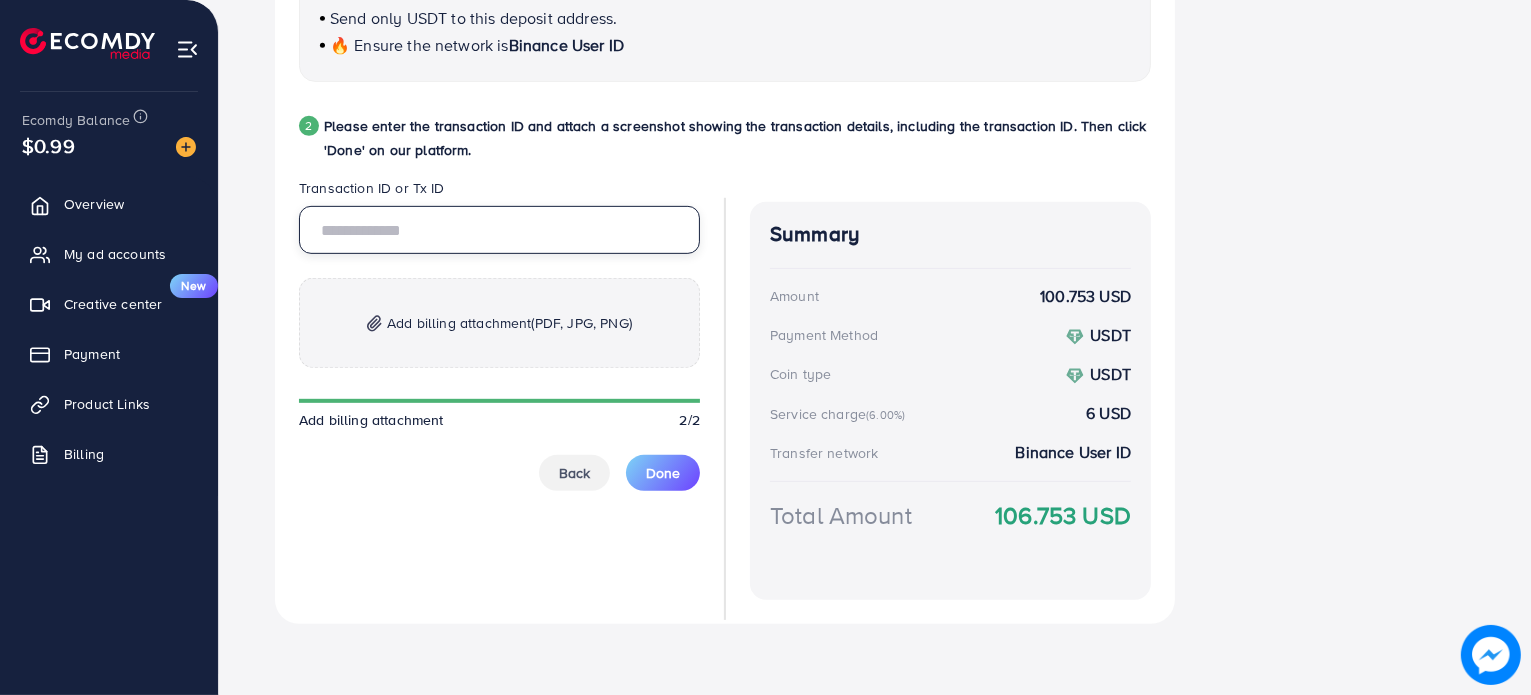 click at bounding box center (499, 230) 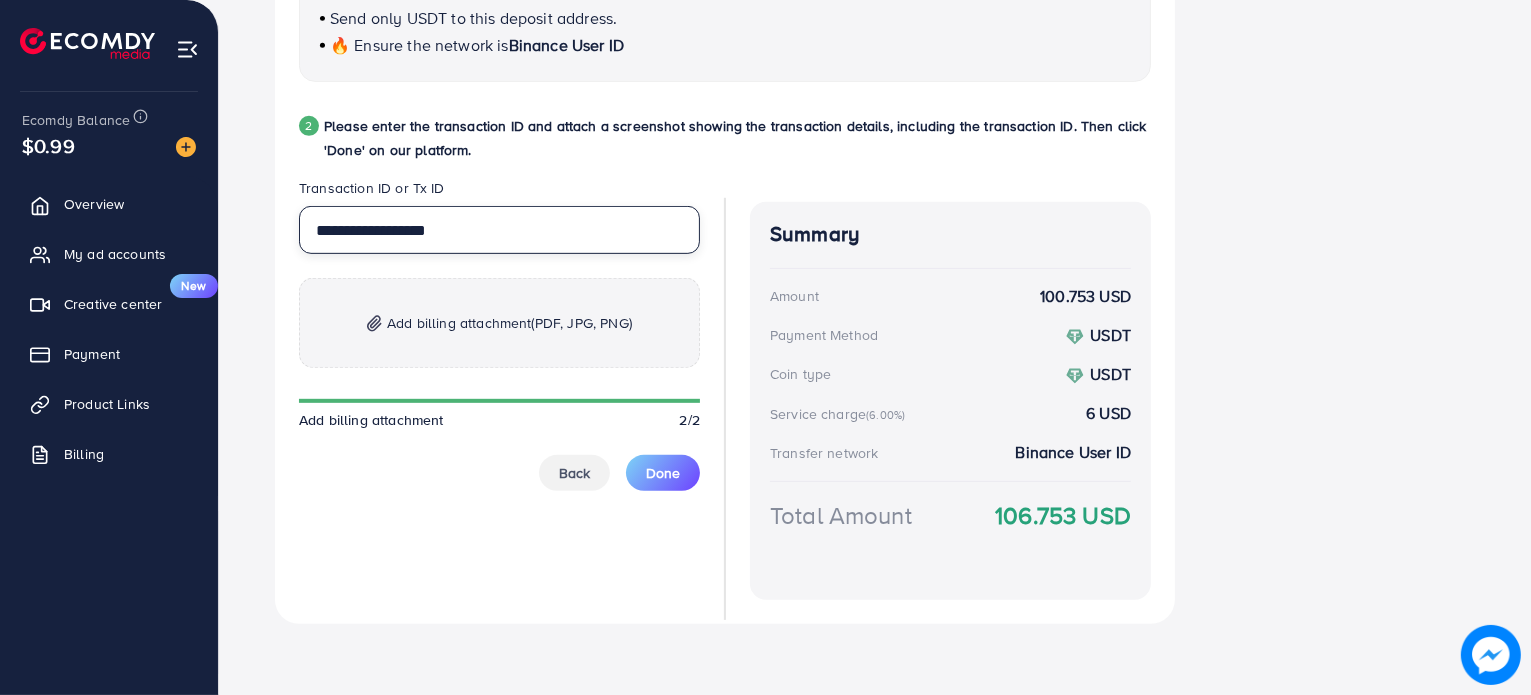 type on "**********" 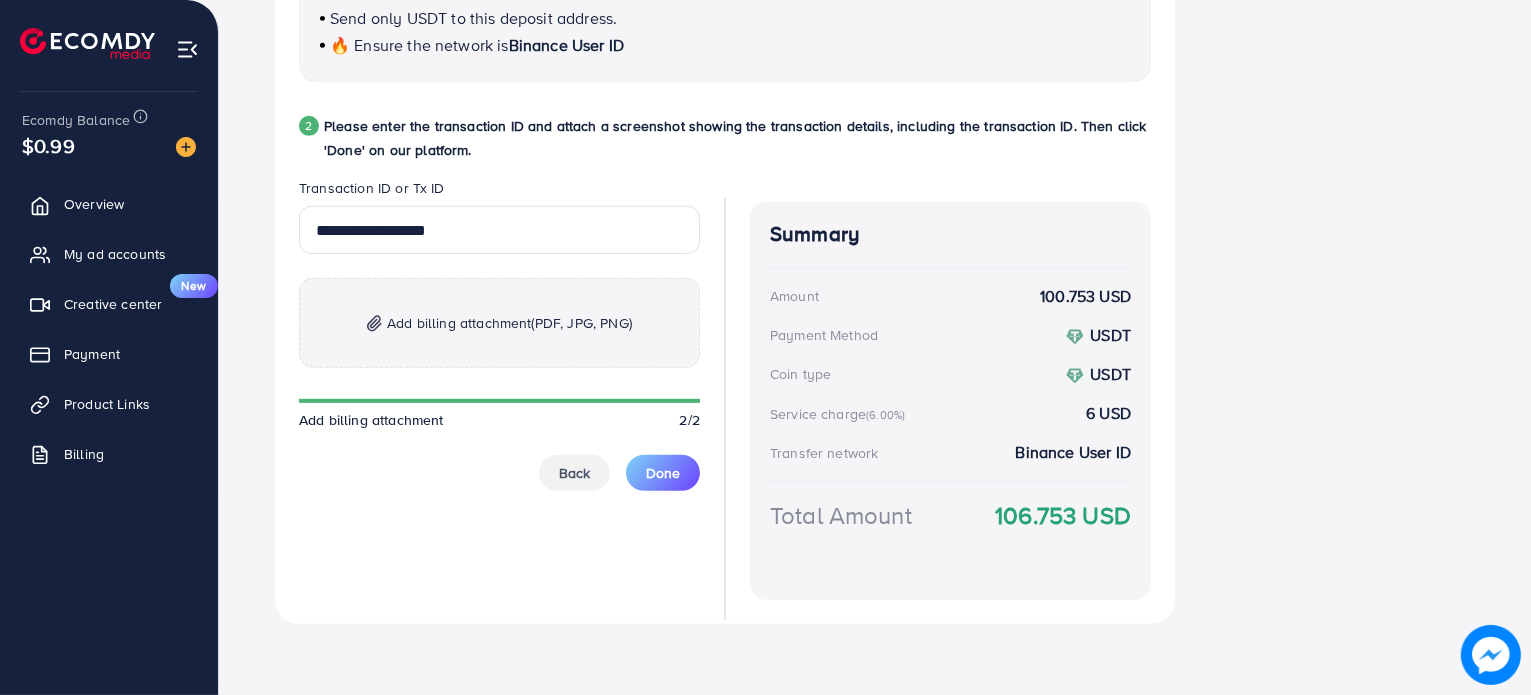 click on "Add billing attachment  (PDF, JPG, PNG)" at bounding box center [499, 323] 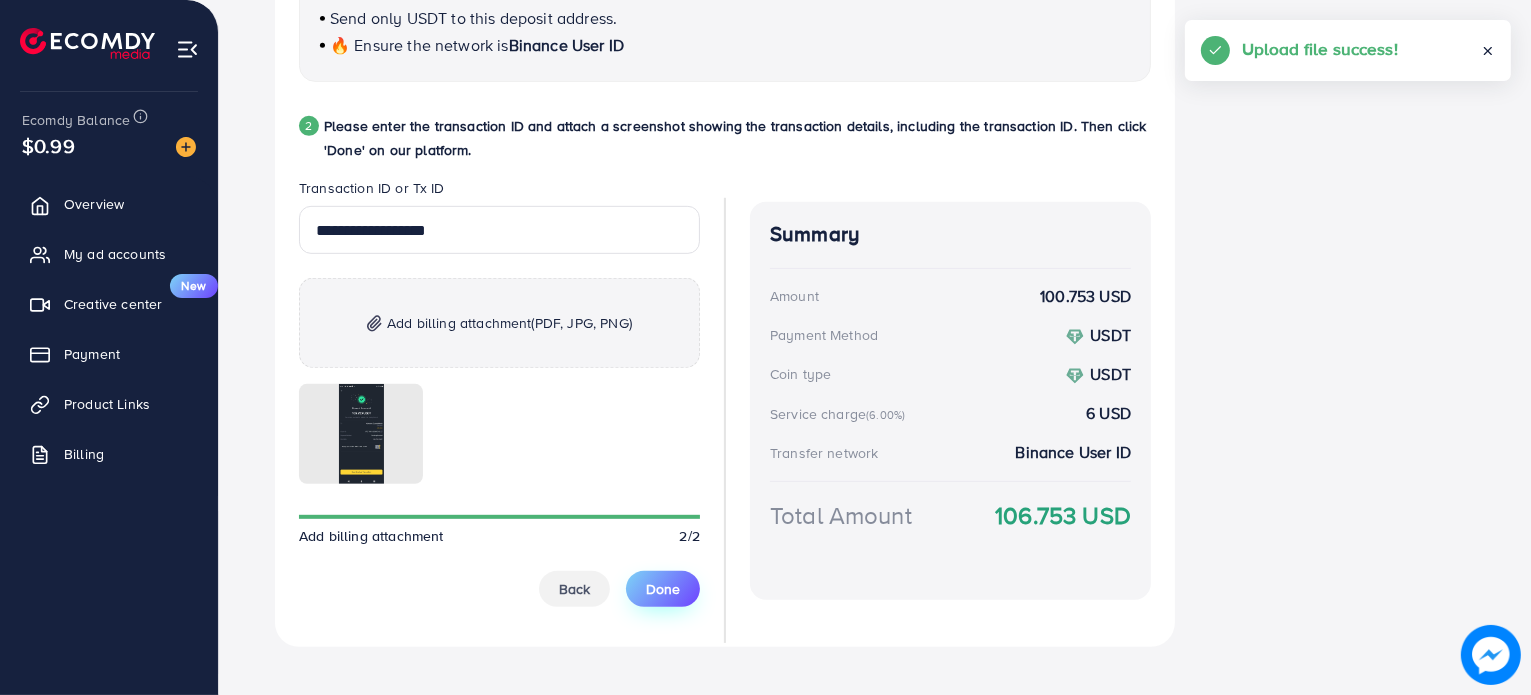 click on "Done" at bounding box center [663, 589] 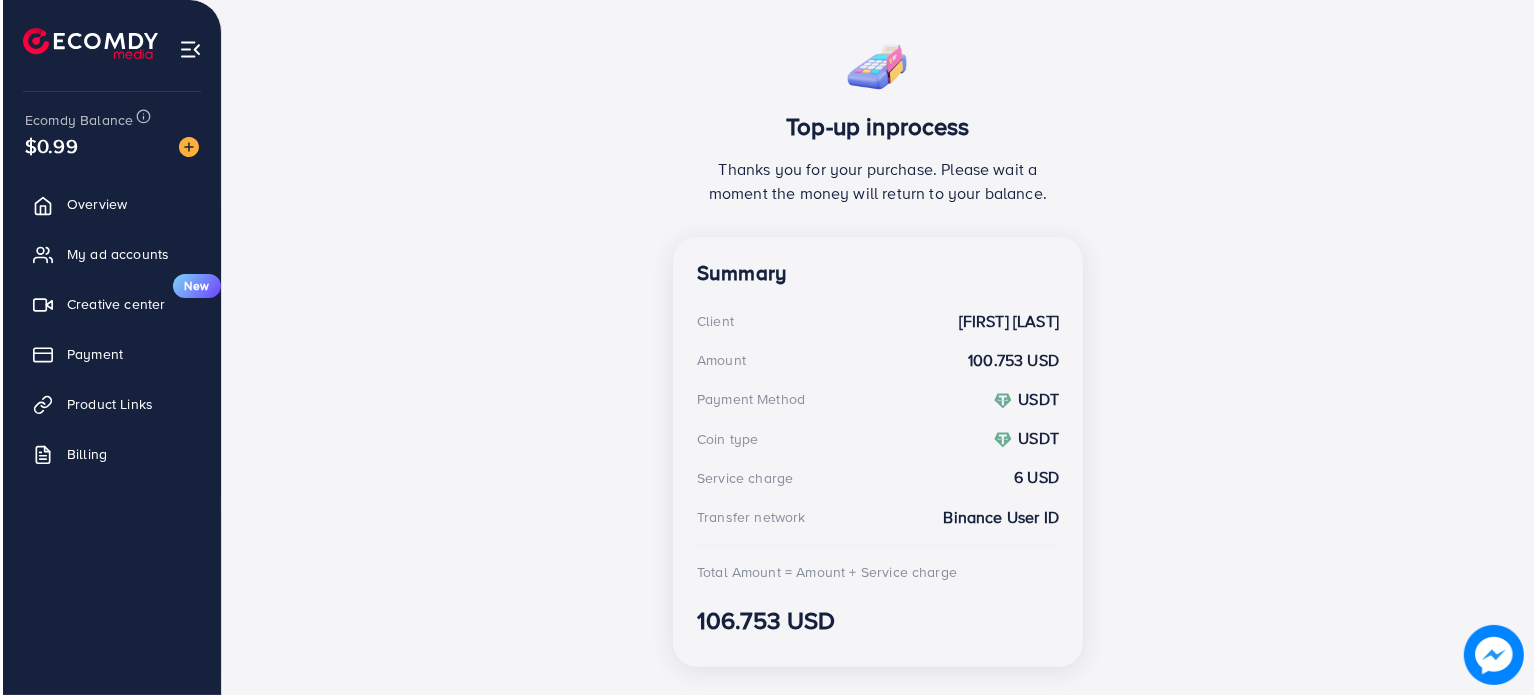 scroll, scrollTop: 393, scrollLeft: 0, axis: vertical 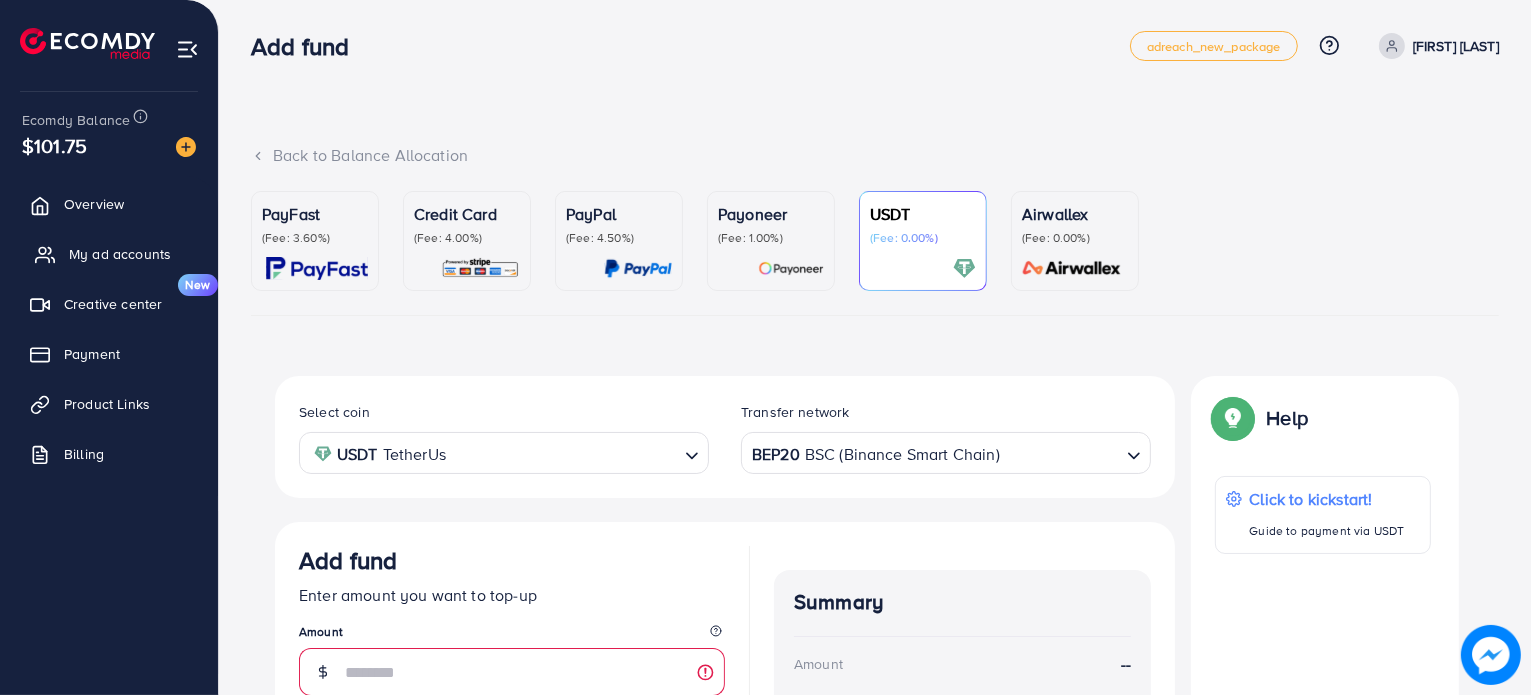 click on "My ad accounts" at bounding box center [120, 254] 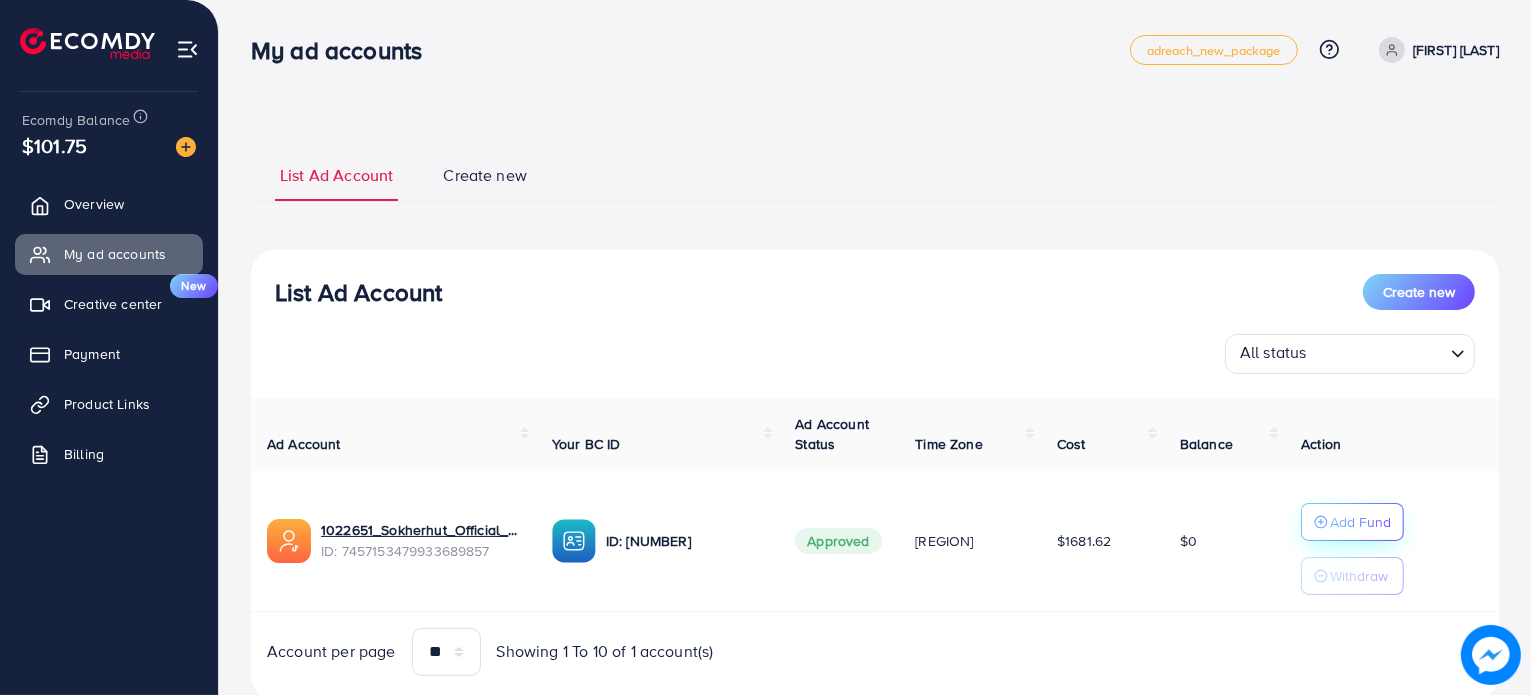 click on "Add Fund" at bounding box center (1360, 522) 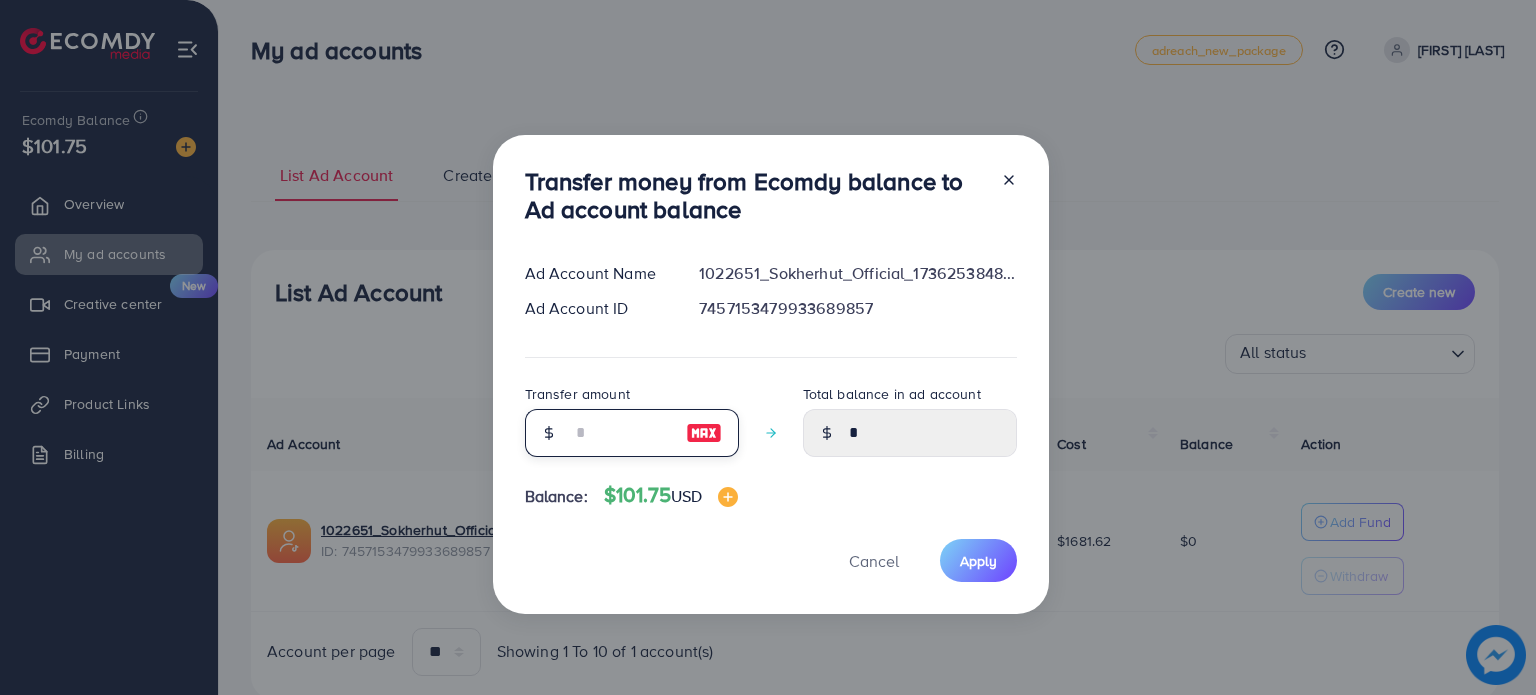 click at bounding box center (621, 433) 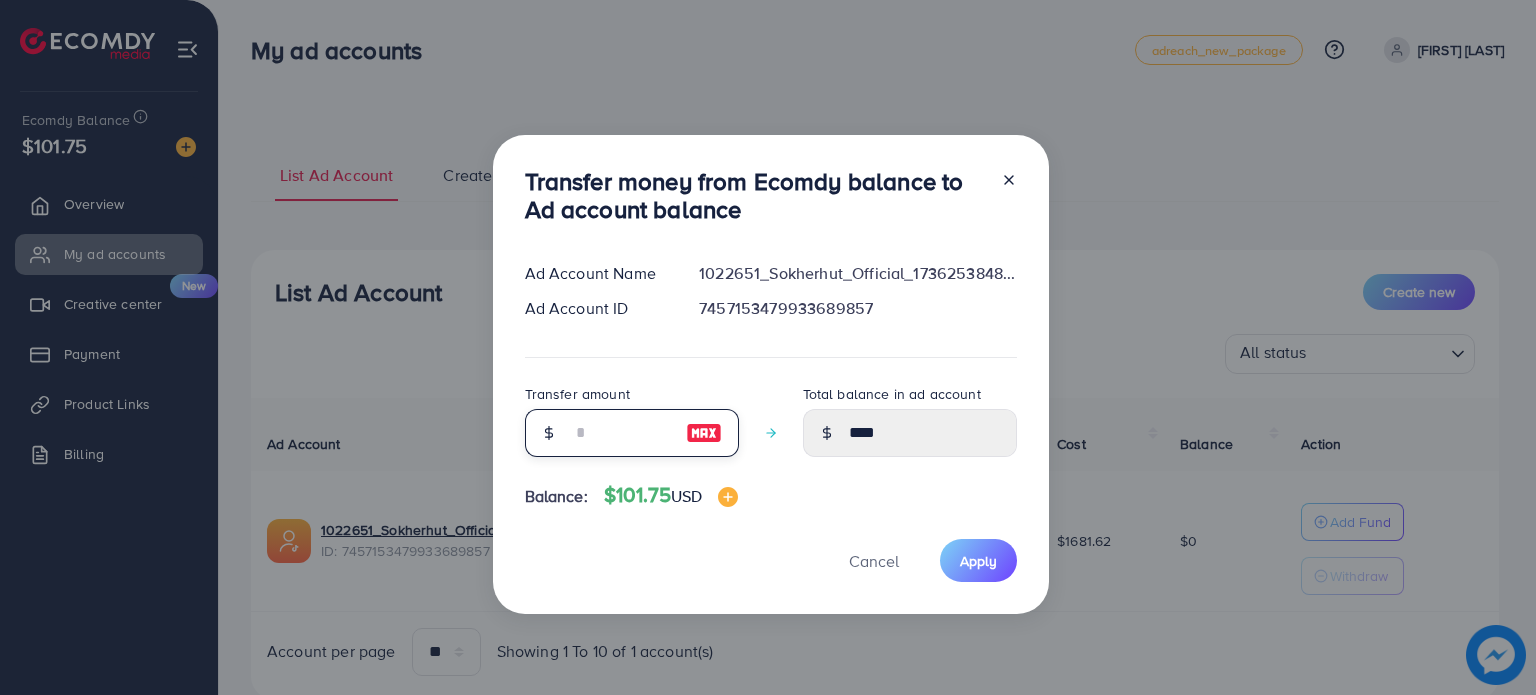 type on "**" 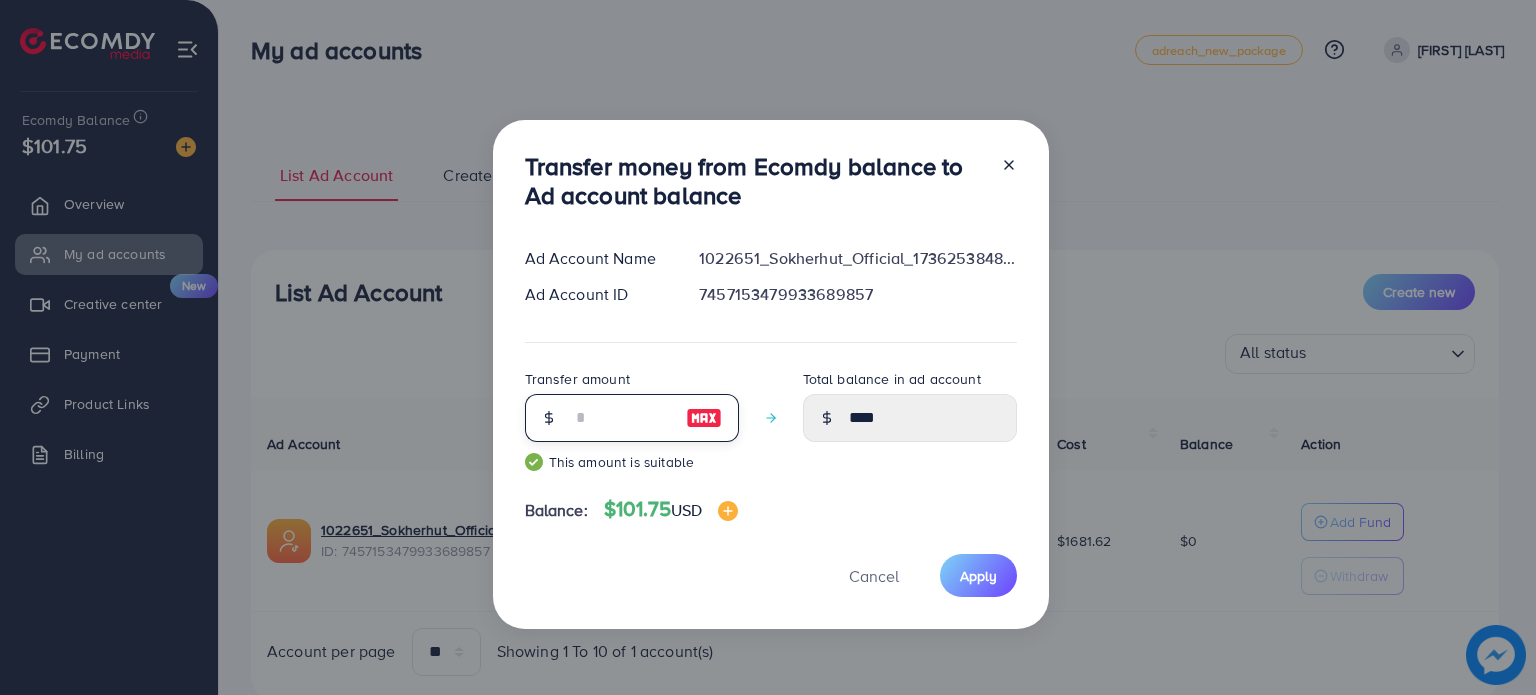 type on "*****" 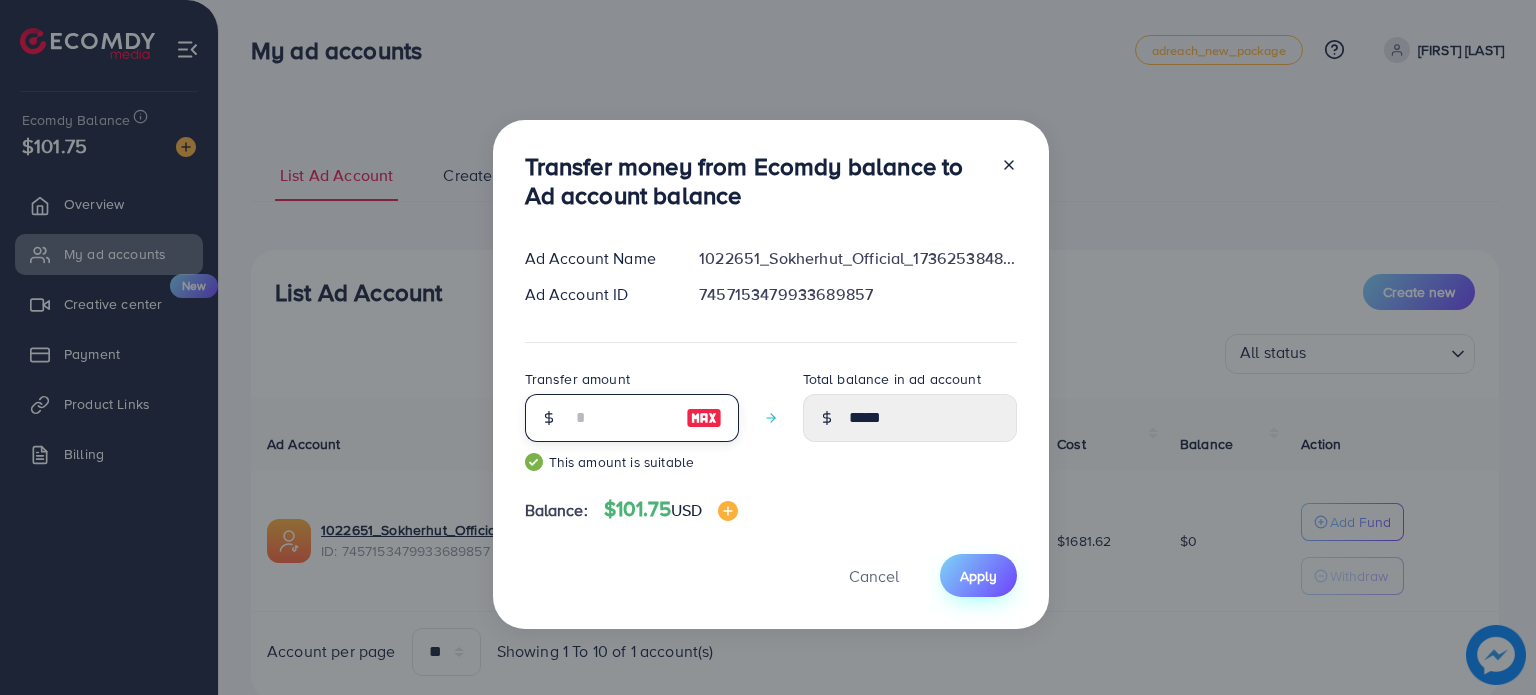 type on "**" 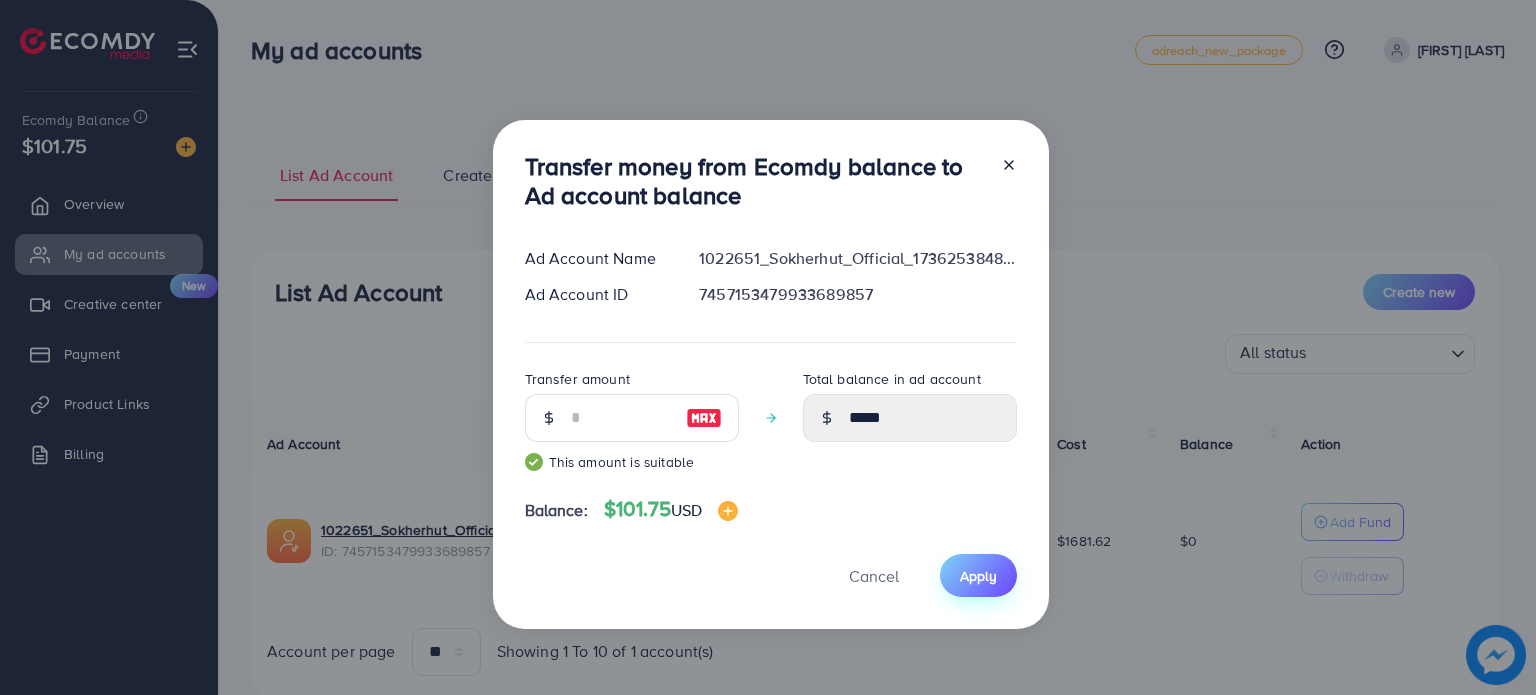 click on "Apply" at bounding box center [978, 576] 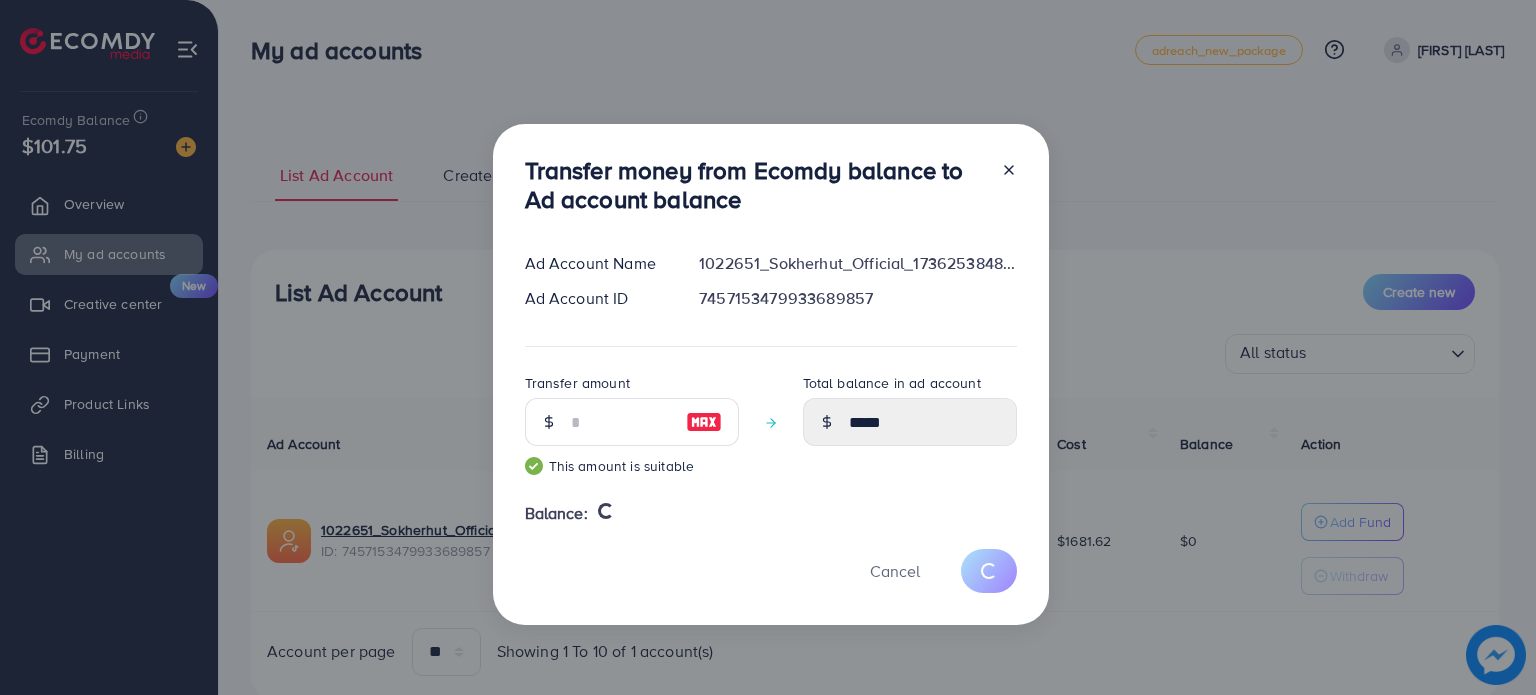 type 